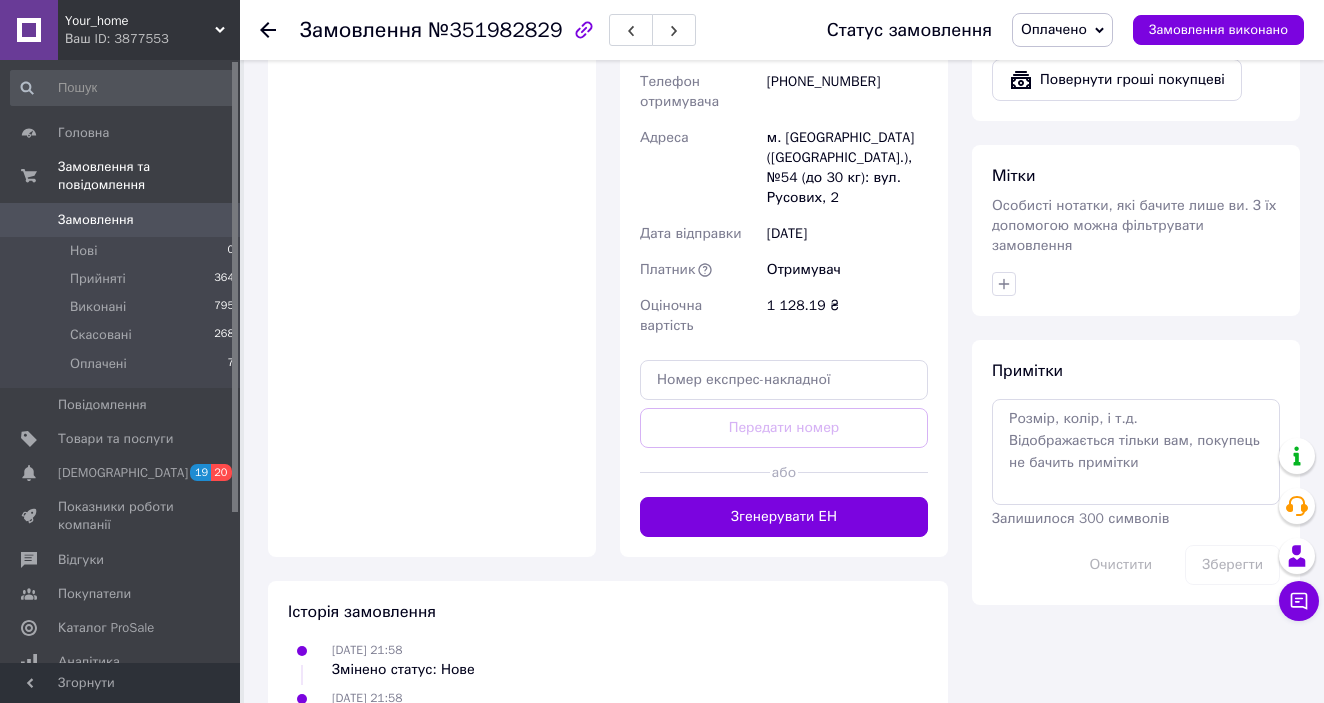 scroll, scrollTop: 1530, scrollLeft: 0, axis: vertical 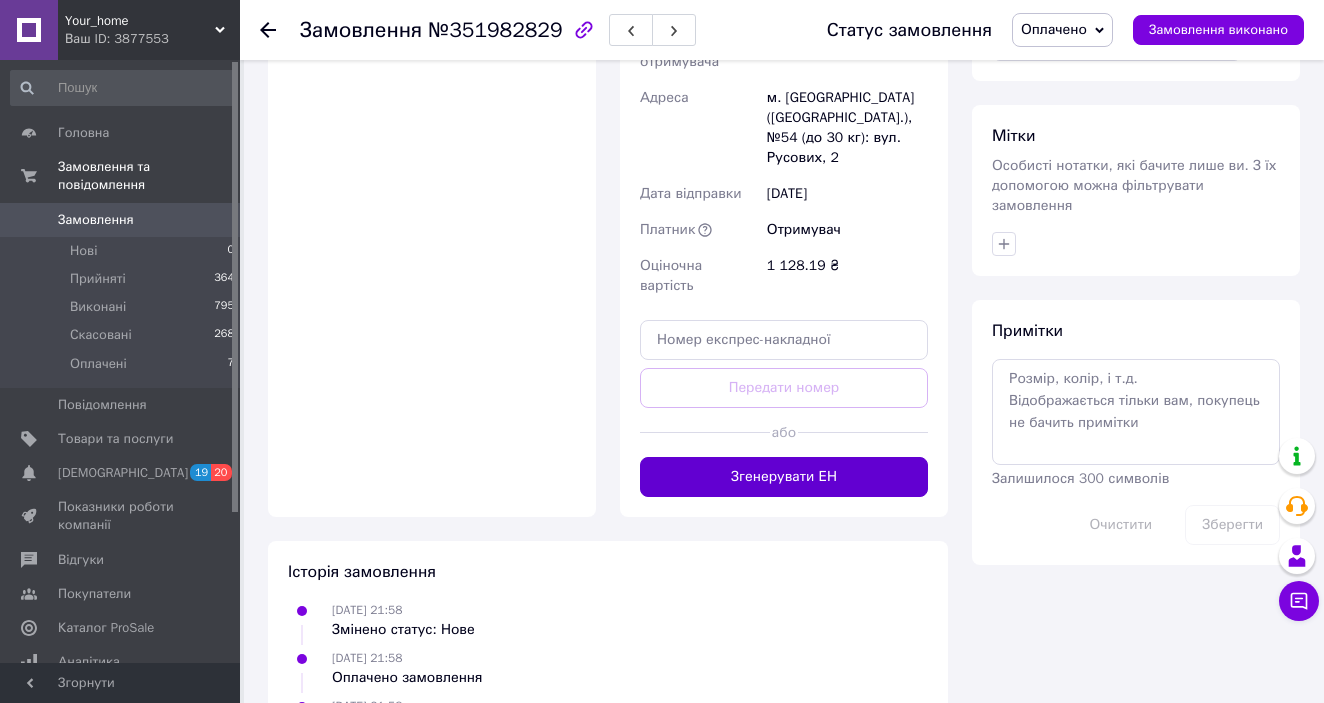 click on "Згенерувати ЕН" at bounding box center [784, 477] 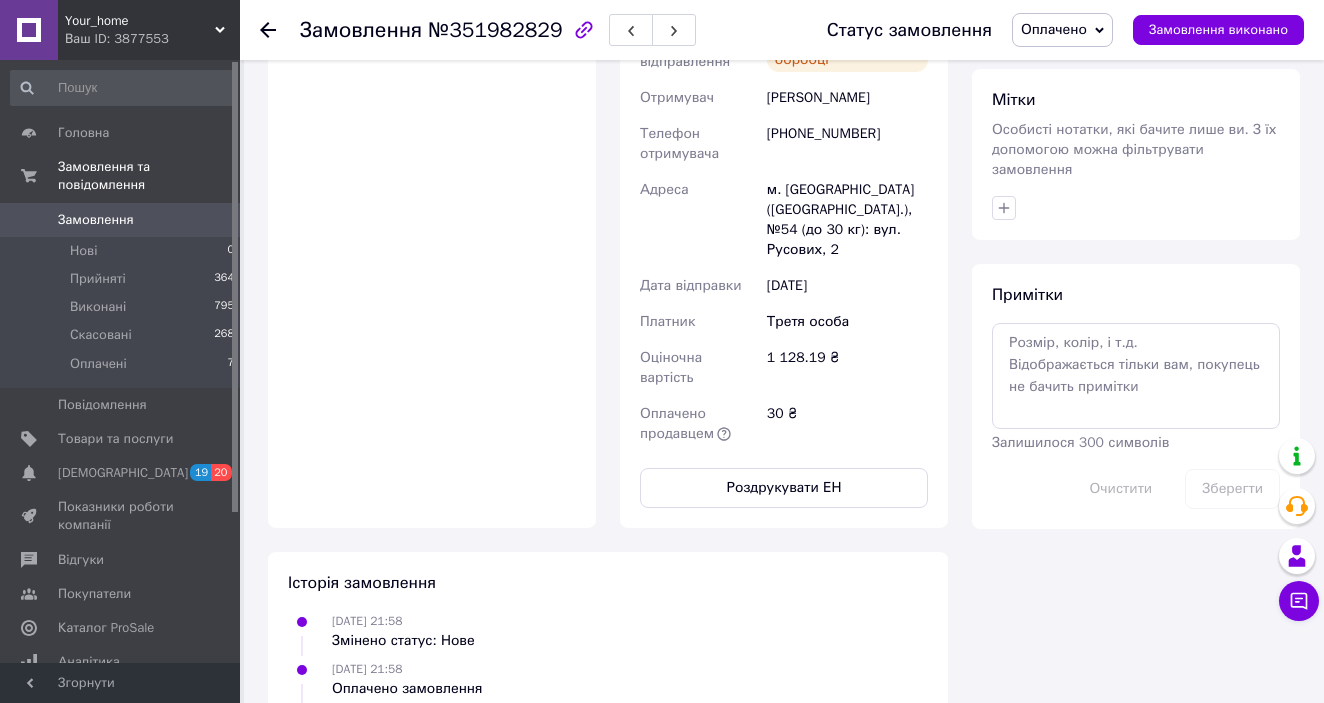 click 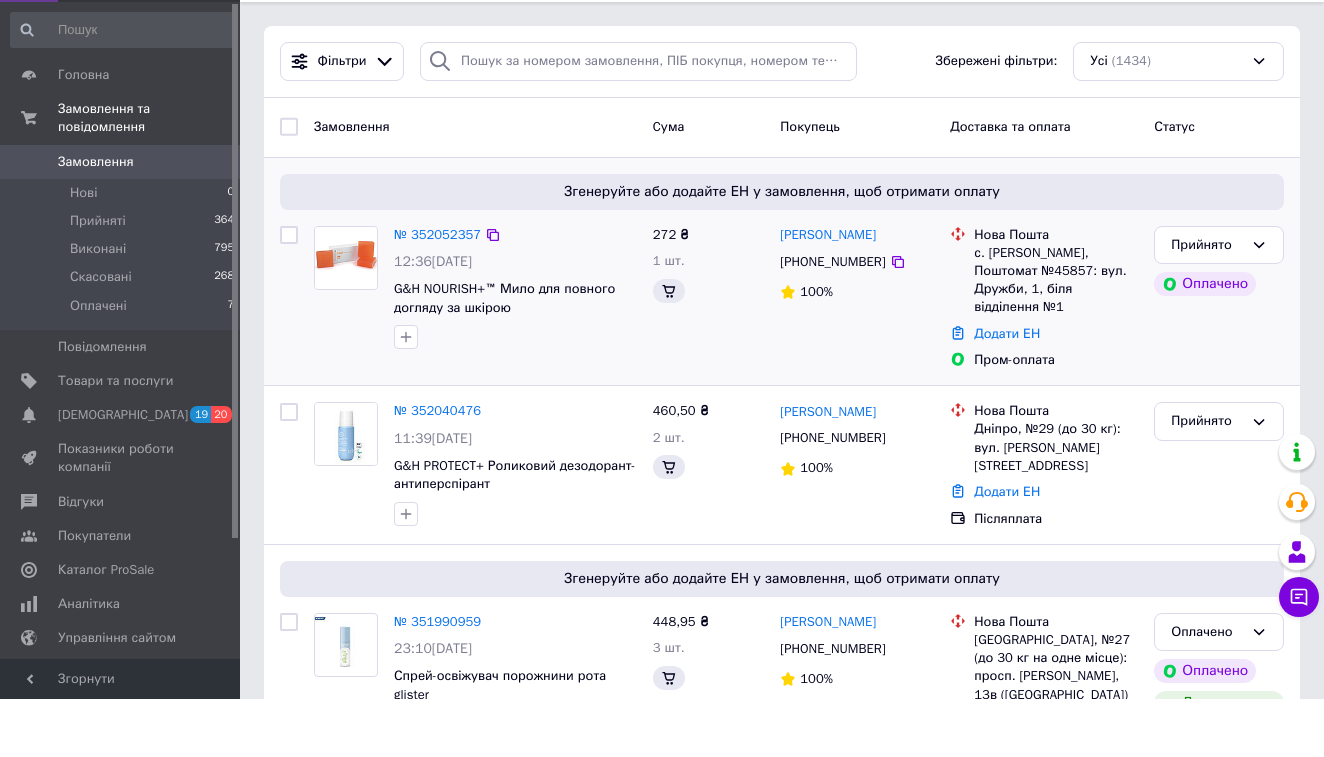 scroll, scrollTop: 58, scrollLeft: 0, axis: vertical 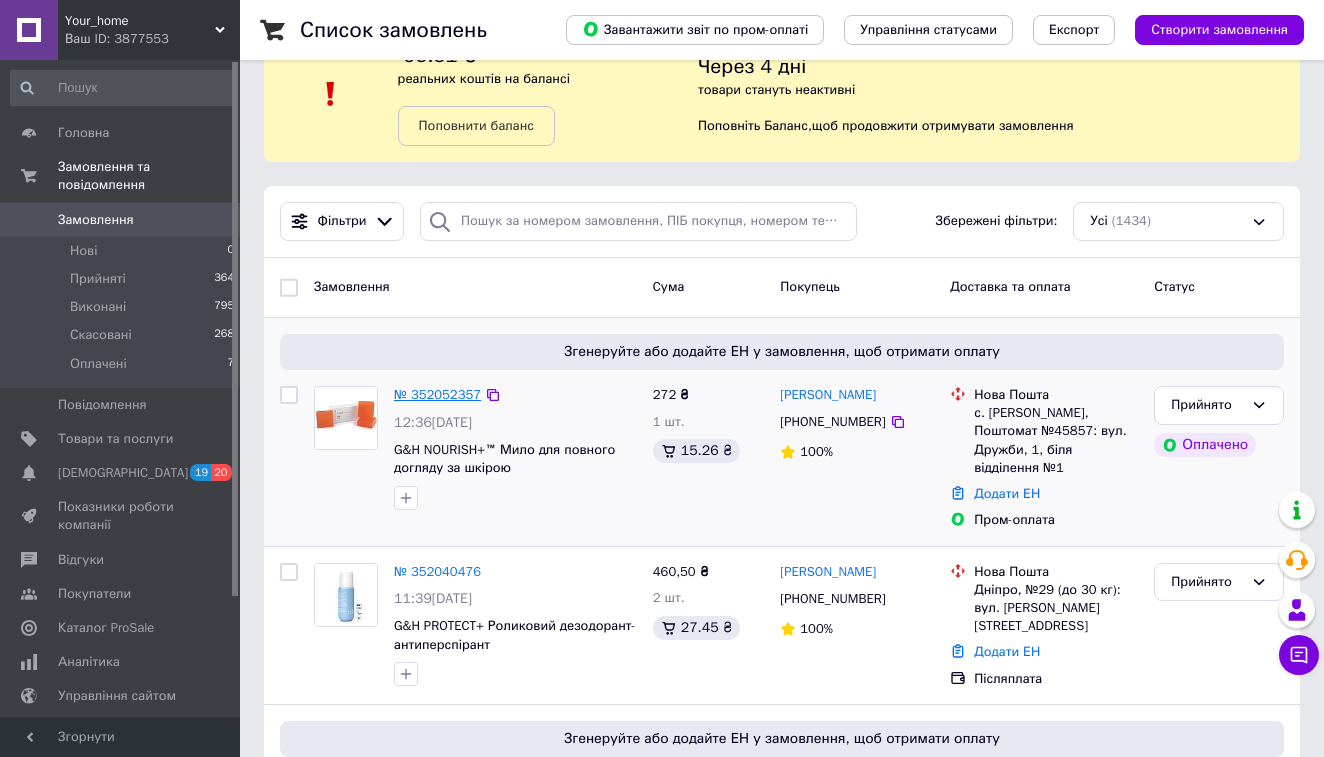 click on "№ 352052357" at bounding box center [437, 394] 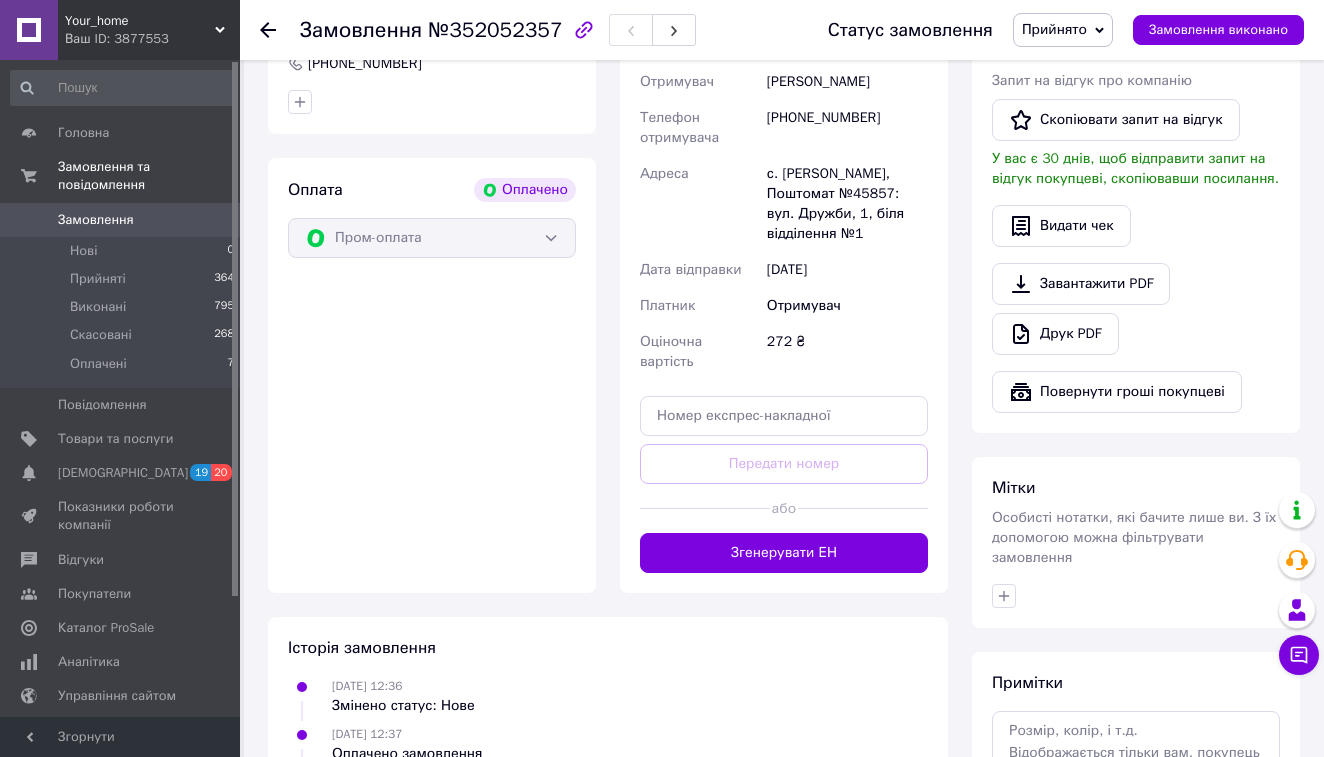 scroll, scrollTop: 1180, scrollLeft: 0, axis: vertical 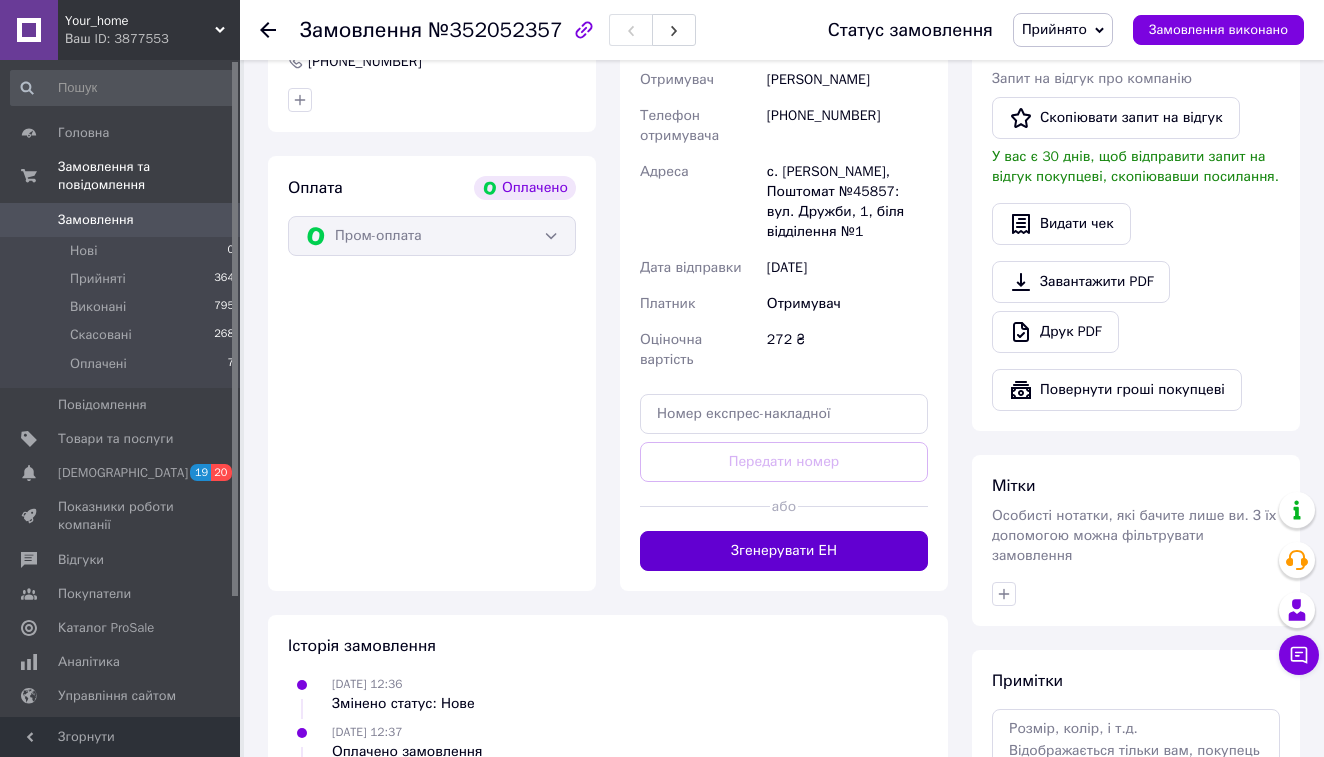 click on "Згенерувати ЕН" at bounding box center (784, 551) 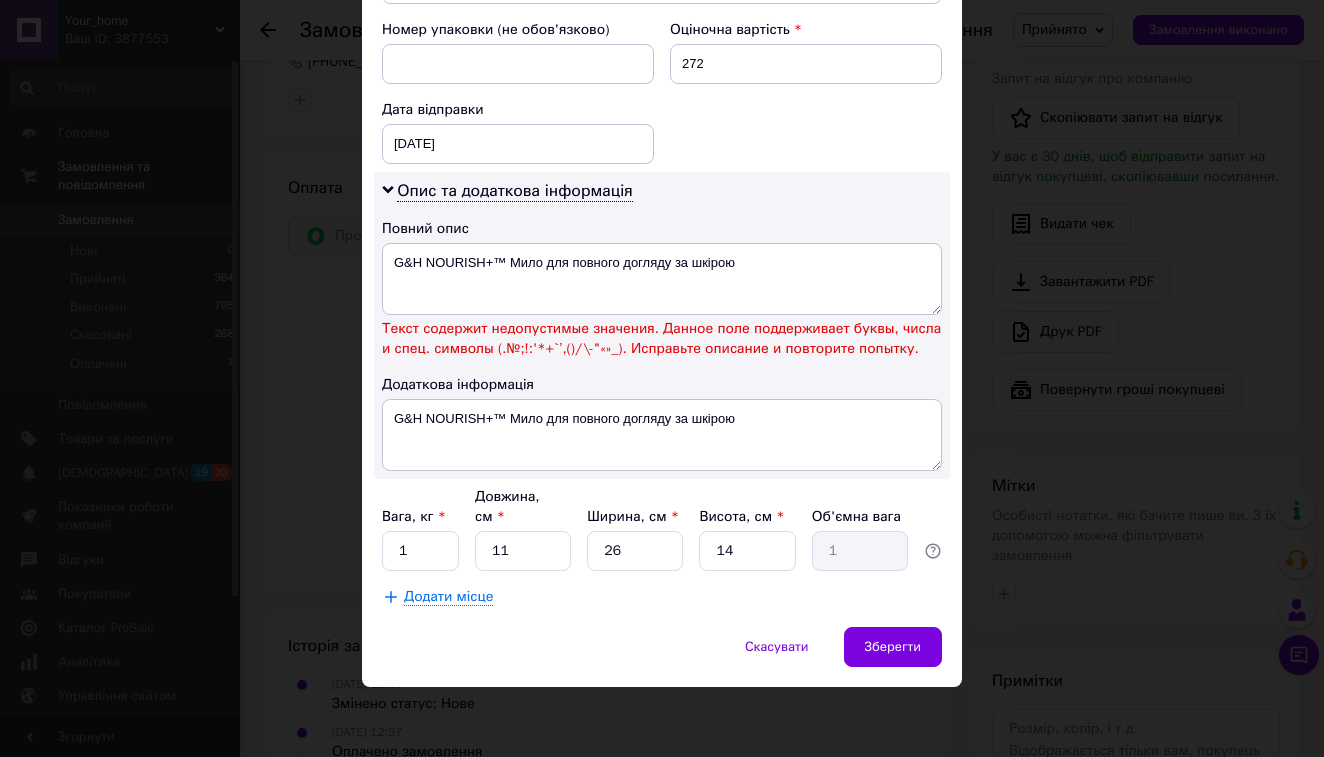 scroll, scrollTop: 878, scrollLeft: 0, axis: vertical 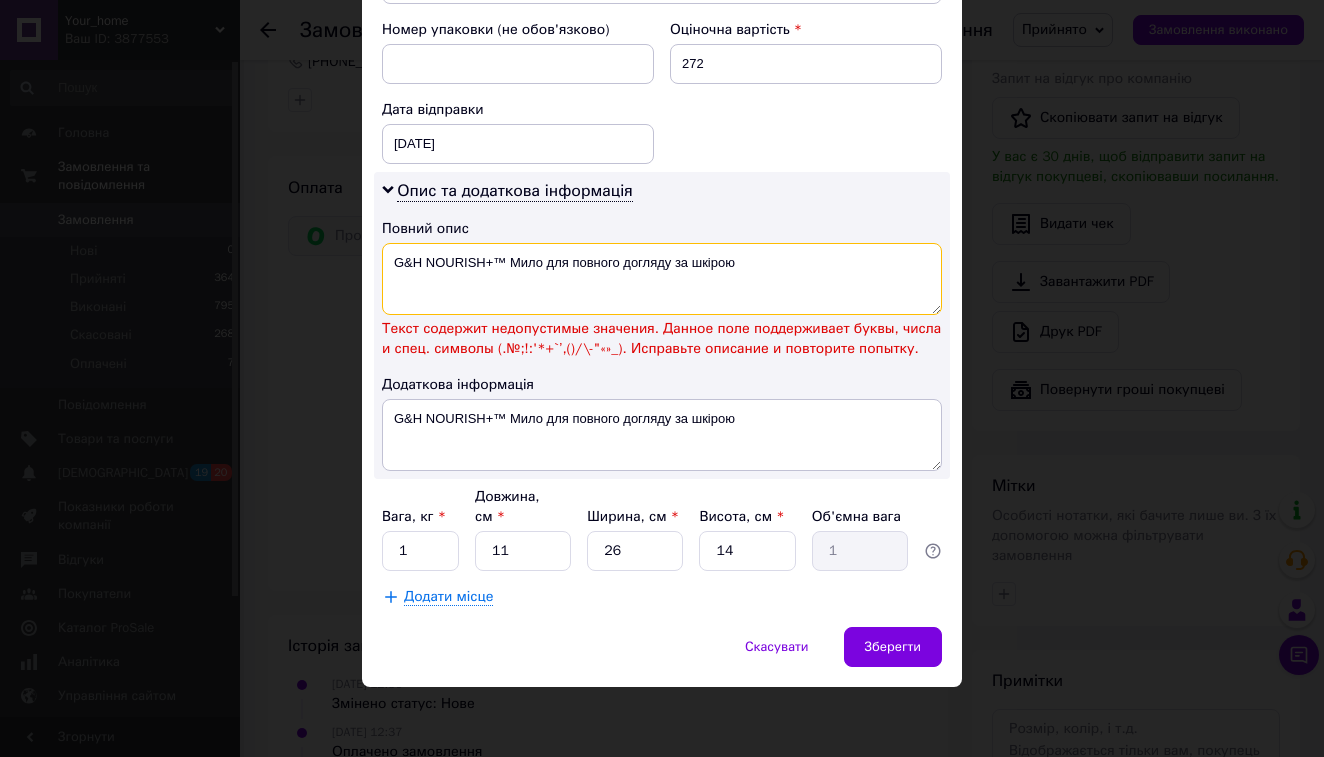 click on "G&H NOURISH+™ Мило для повного догляду за шкірою" at bounding box center (662, 279) 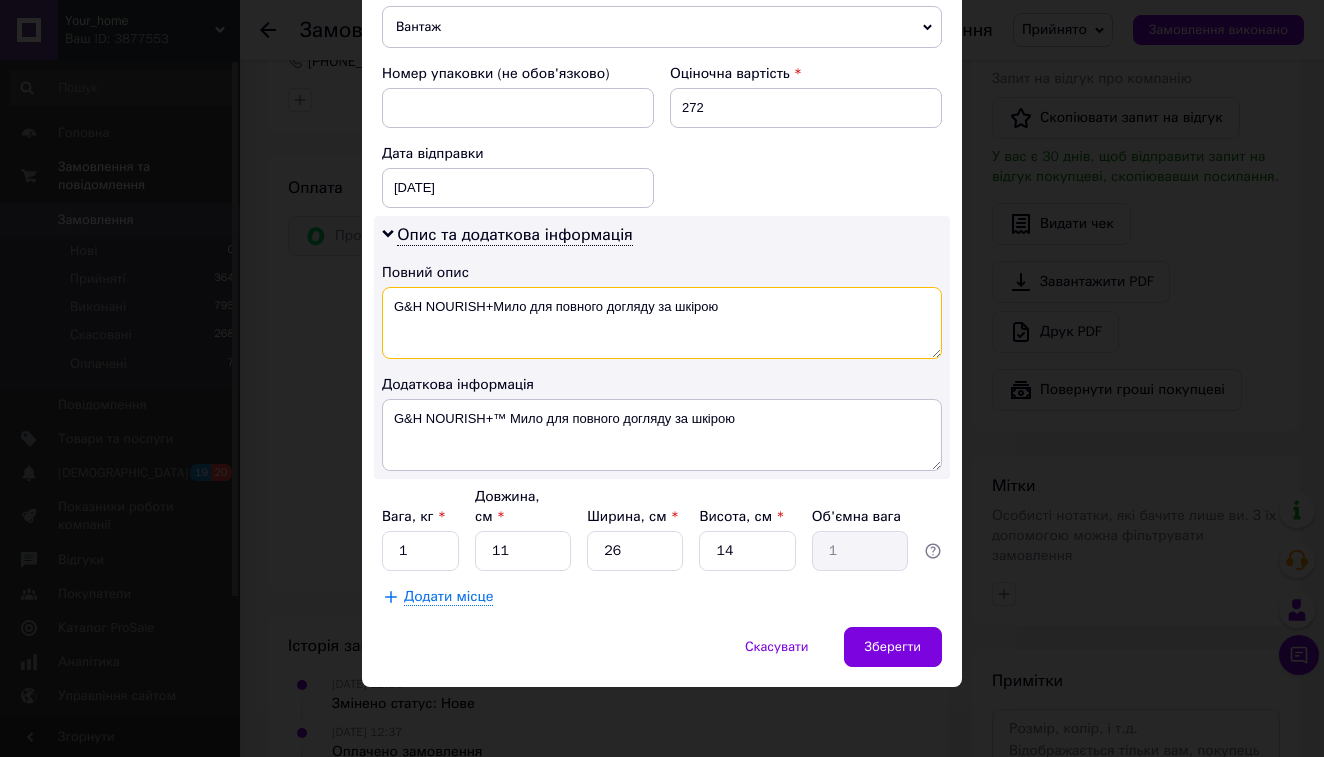 scroll, scrollTop: 814, scrollLeft: 0, axis: vertical 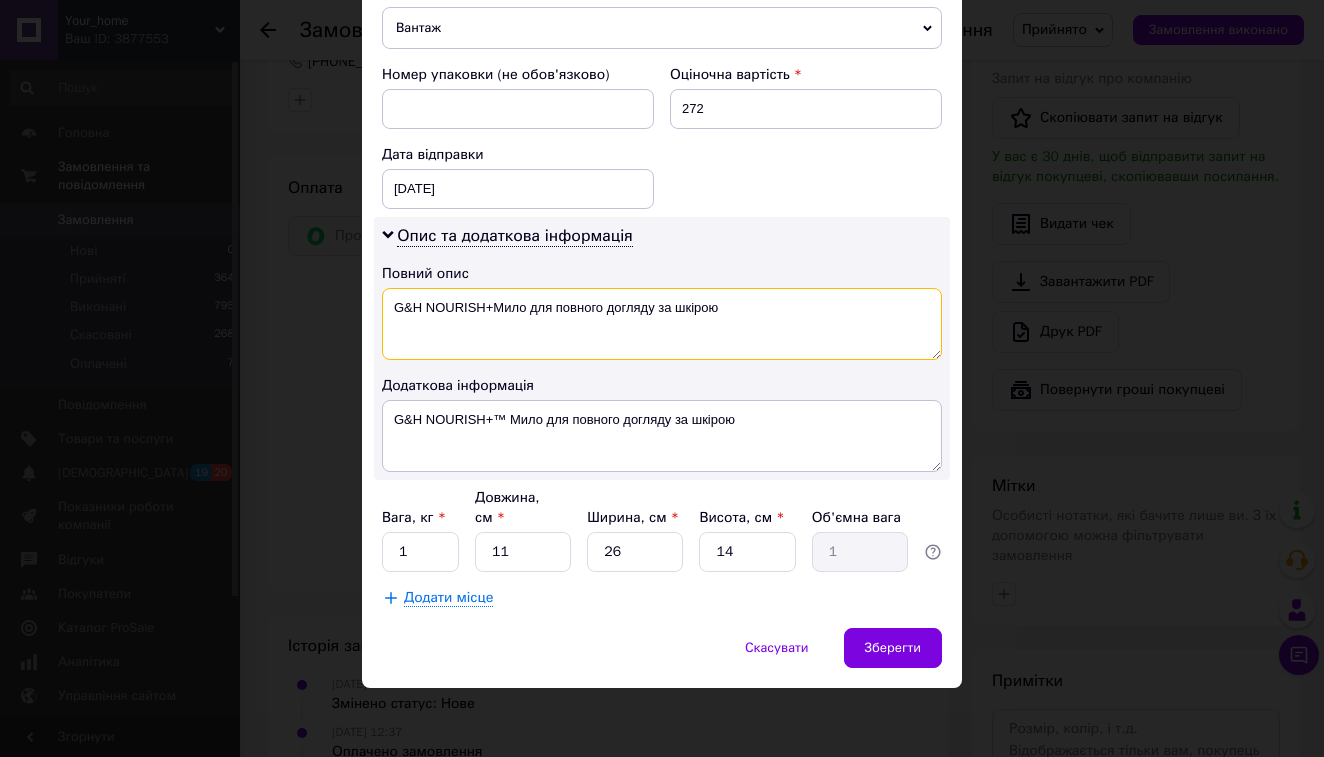 type on "G&H NOURISH+Мило для повного догляду за шкірою" 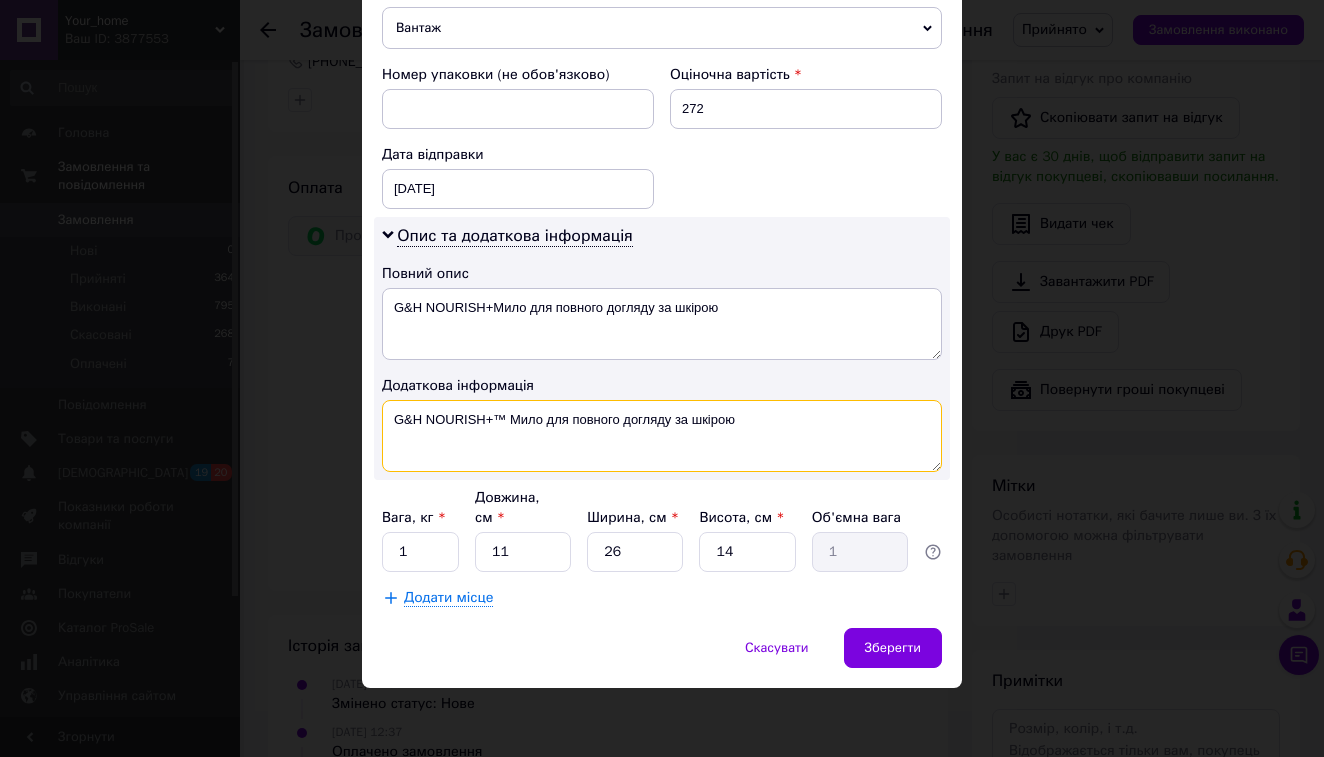 click on "G&H NOURISH+™ Мило для повного догляду за шкірою" at bounding box center (662, 436) 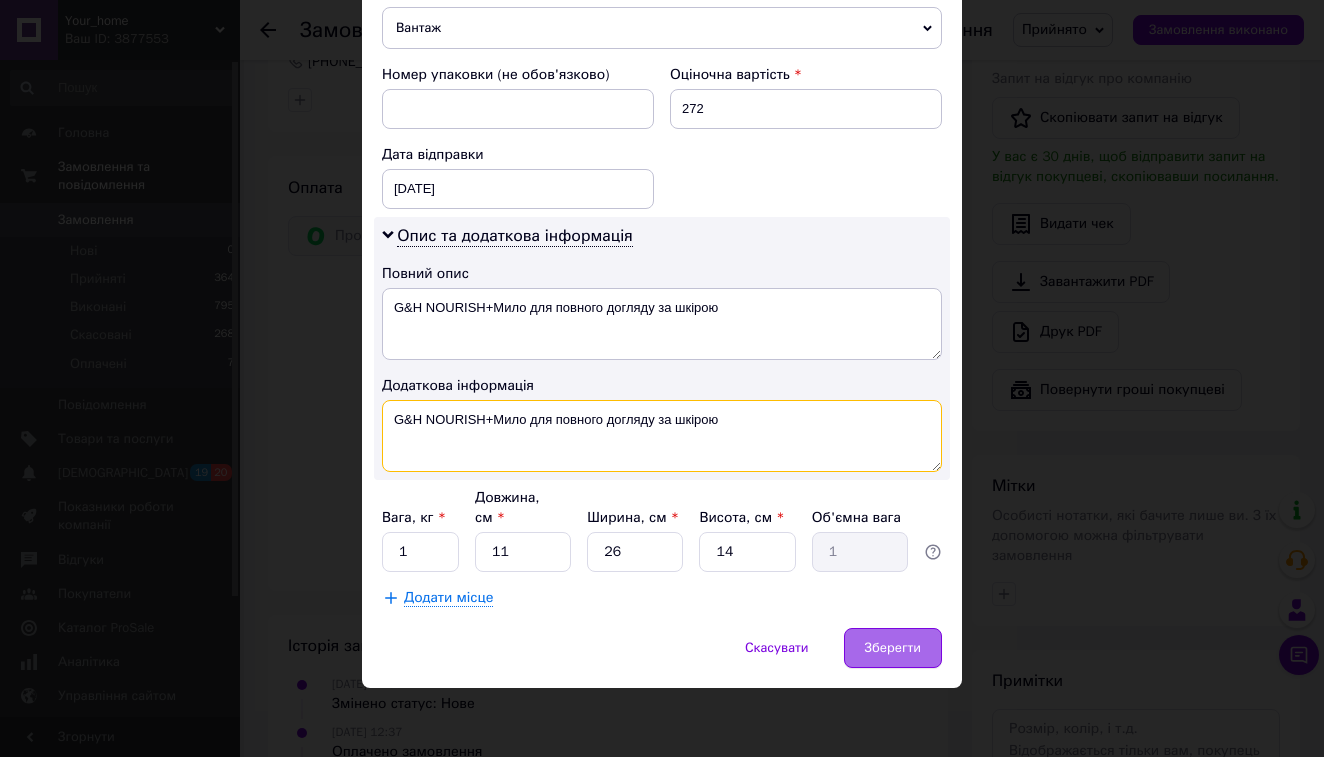 type on "G&H NOURISH+Мило для повного догляду за шкірою" 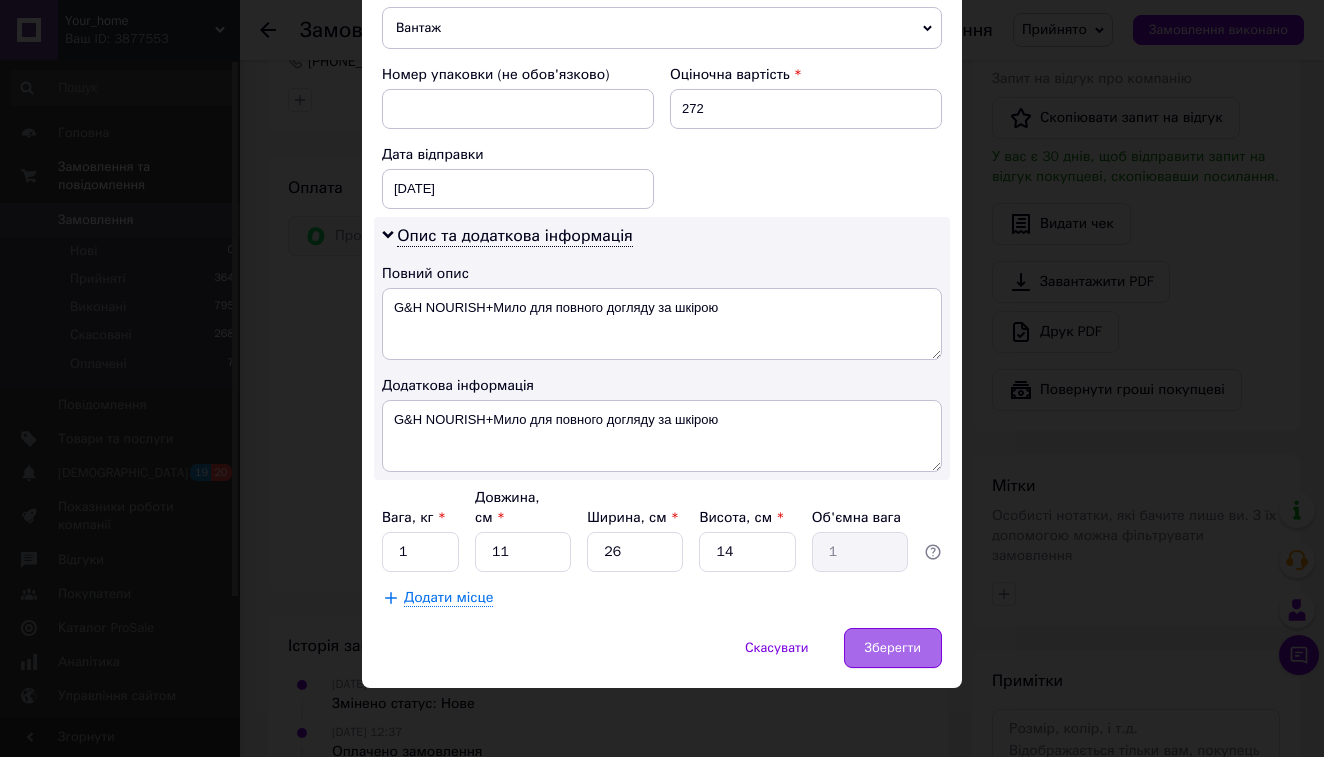 click on "Зберегти" at bounding box center (893, 648) 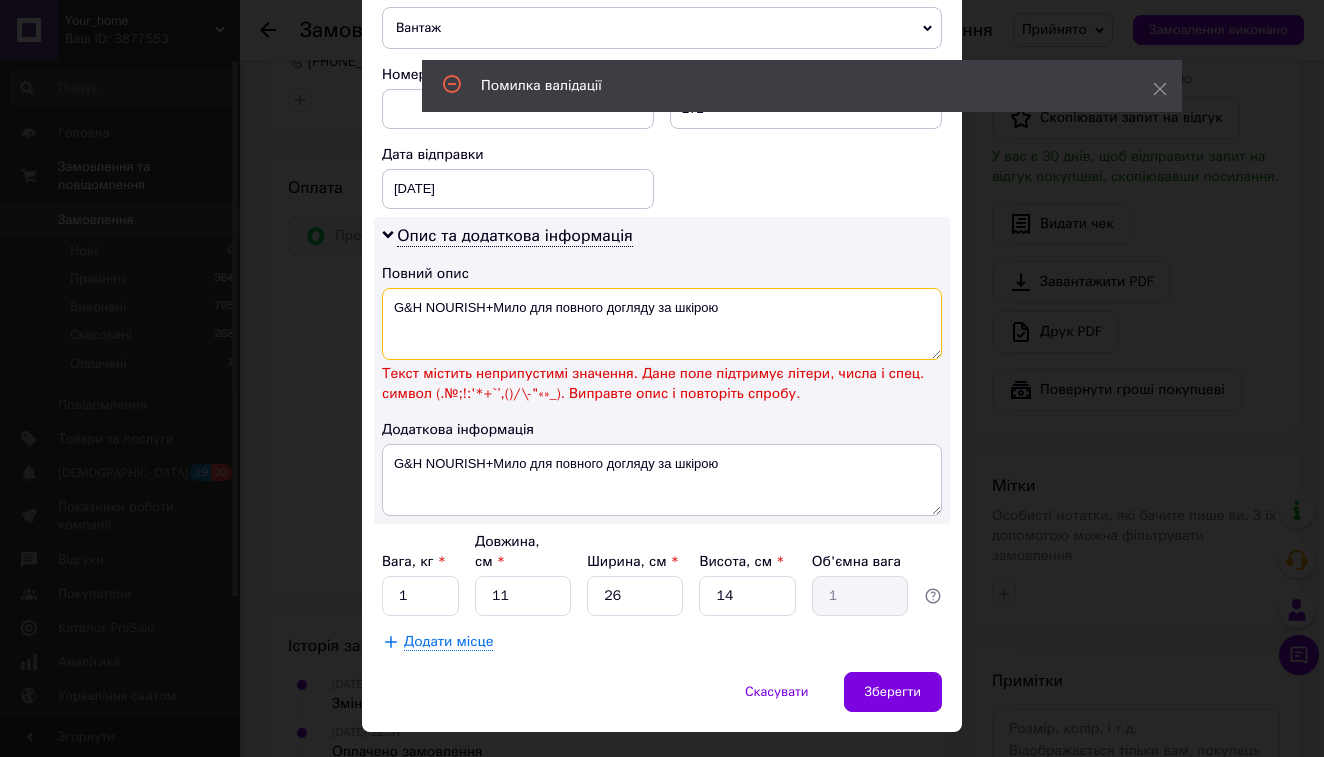 click on "G&H NOURISH+Мило для повного догляду за шкірою" at bounding box center [662, 324] 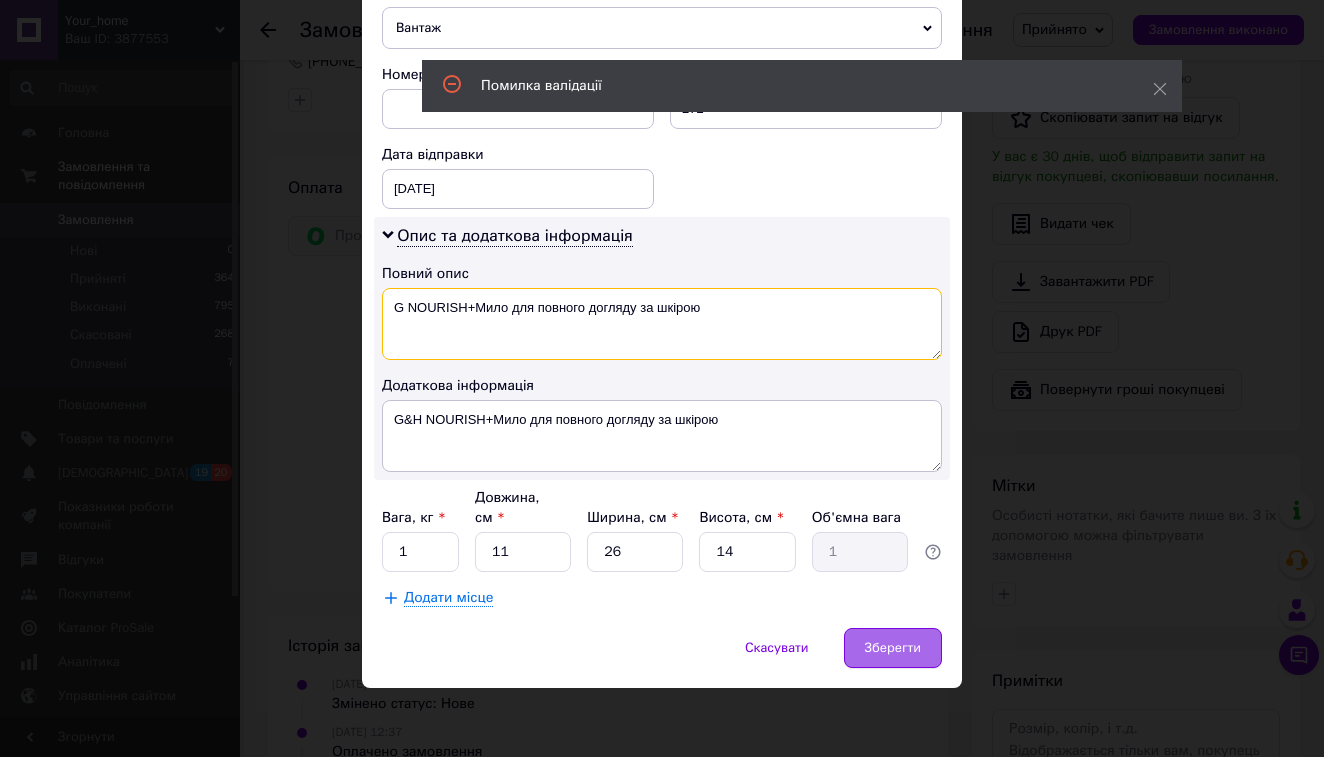 type on "G NOURISH+Мило для повного догляду за шкірою" 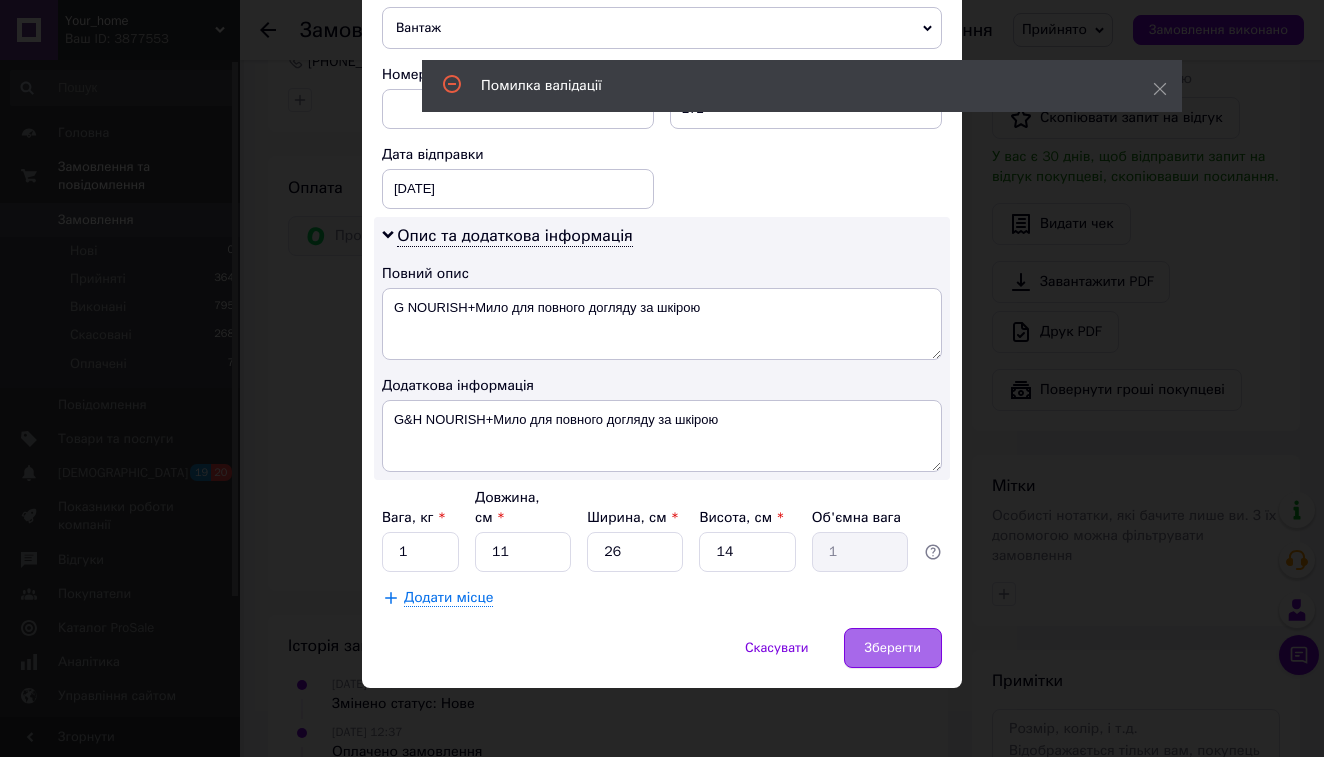 click on "Зберегти" at bounding box center (893, 648) 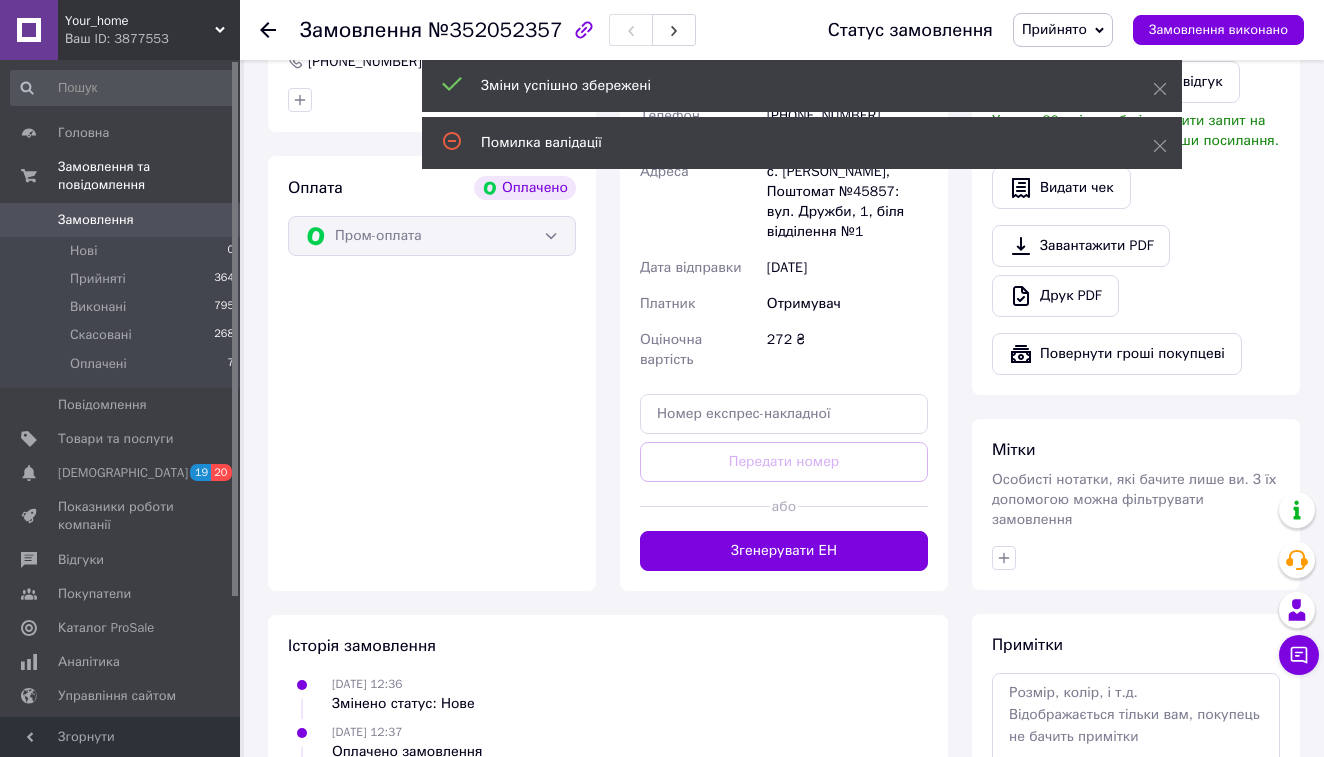 click on "Доставка [PERSON_NAME] Вкажіть номер експрес-накладної Обов'язково введіть номер експрес-накладної,
якщо створювали її не на цій сторінці. У разі,
якщо номер ЕН не буде доданий, ми не зможемо
виплатити гроші за замовлення Мобільний номер покупця (із замовлення) повинен відповідати номеру отримувача за накладною Нова Пошта (безкоштовно від 5000 ₴) Отримувач [PERSON_NAME] Телефон отримувача [PHONE_NUMBER] Адреса с. [PERSON_NAME], Поштомат №45857: вул. Дружби, 1, біля відділення №1 Дата відправки [DATE] Платник Отримувач Оціночна вартість 272 ₴ Передати номер або Платник 272 < > <" at bounding box center (784, 240) 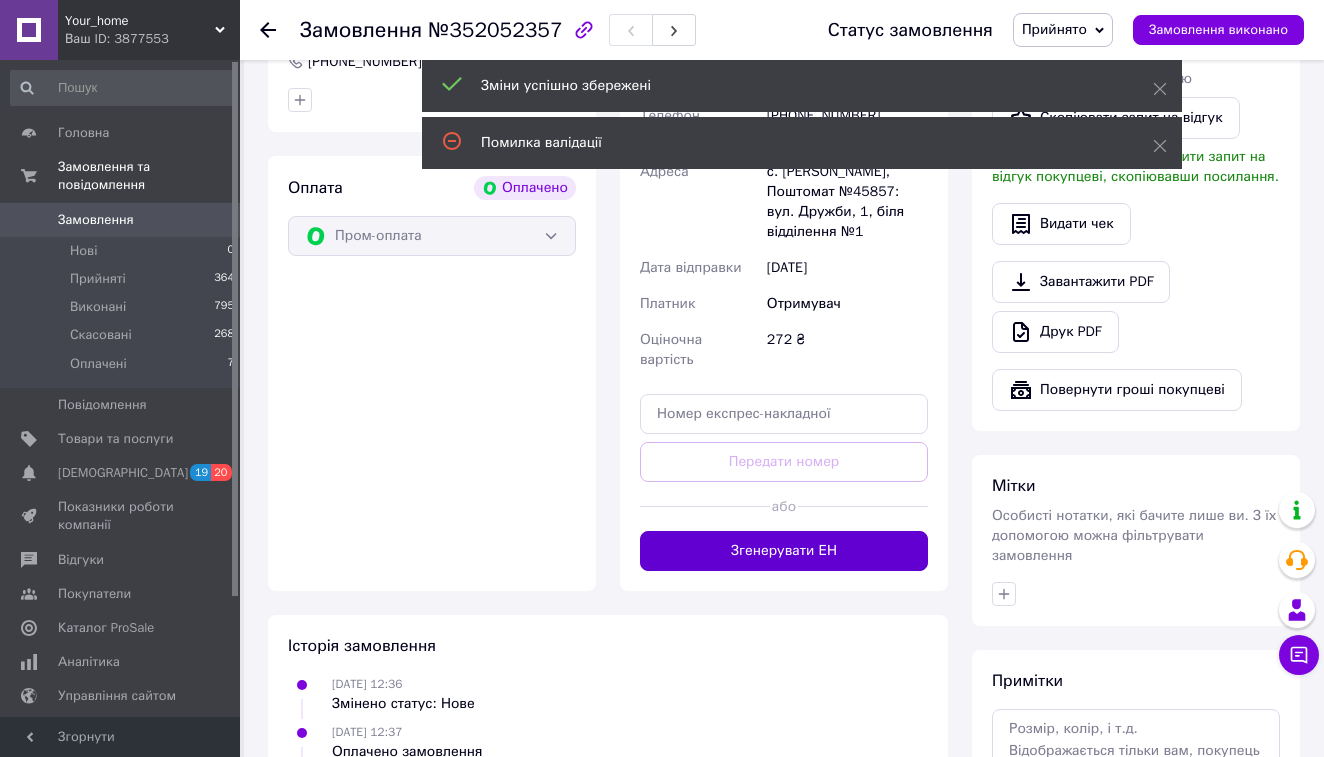 click on "Згенерувати ЕН" at bounding box center (784, 551) 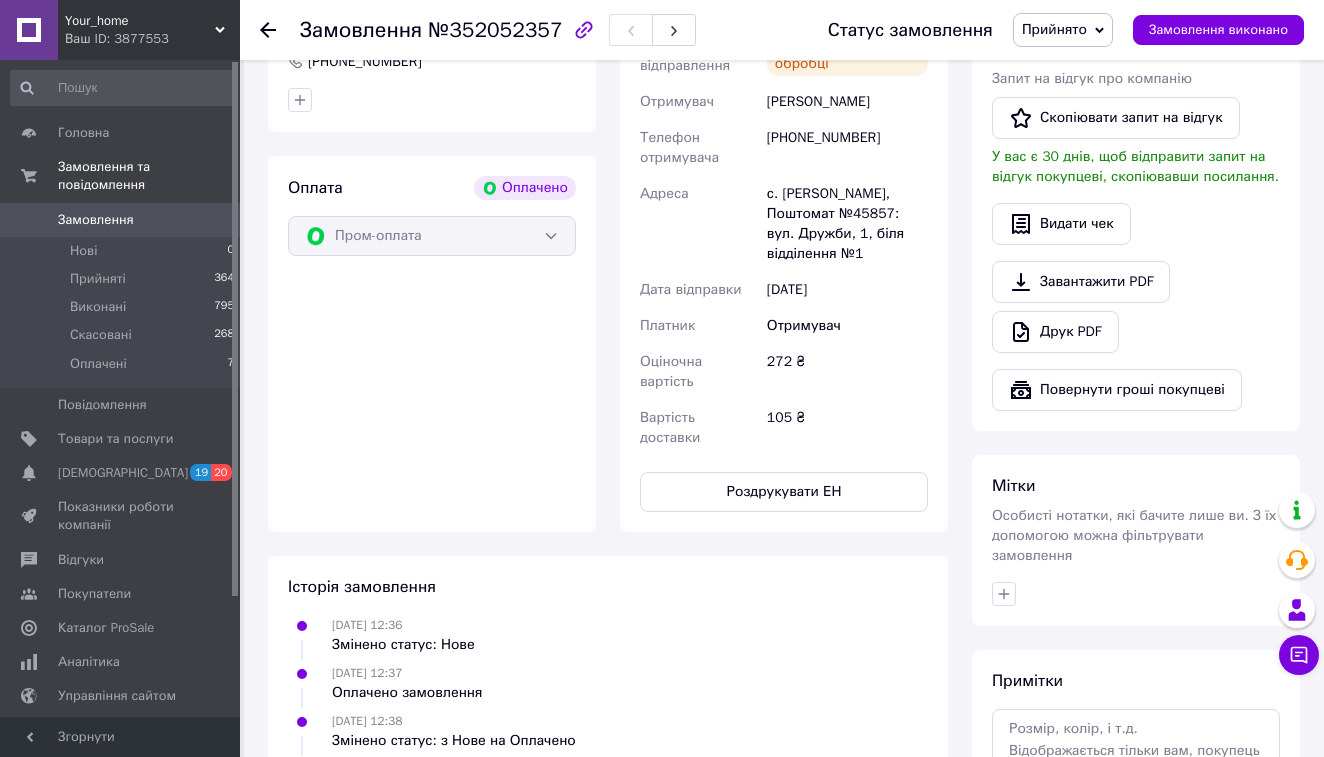 click 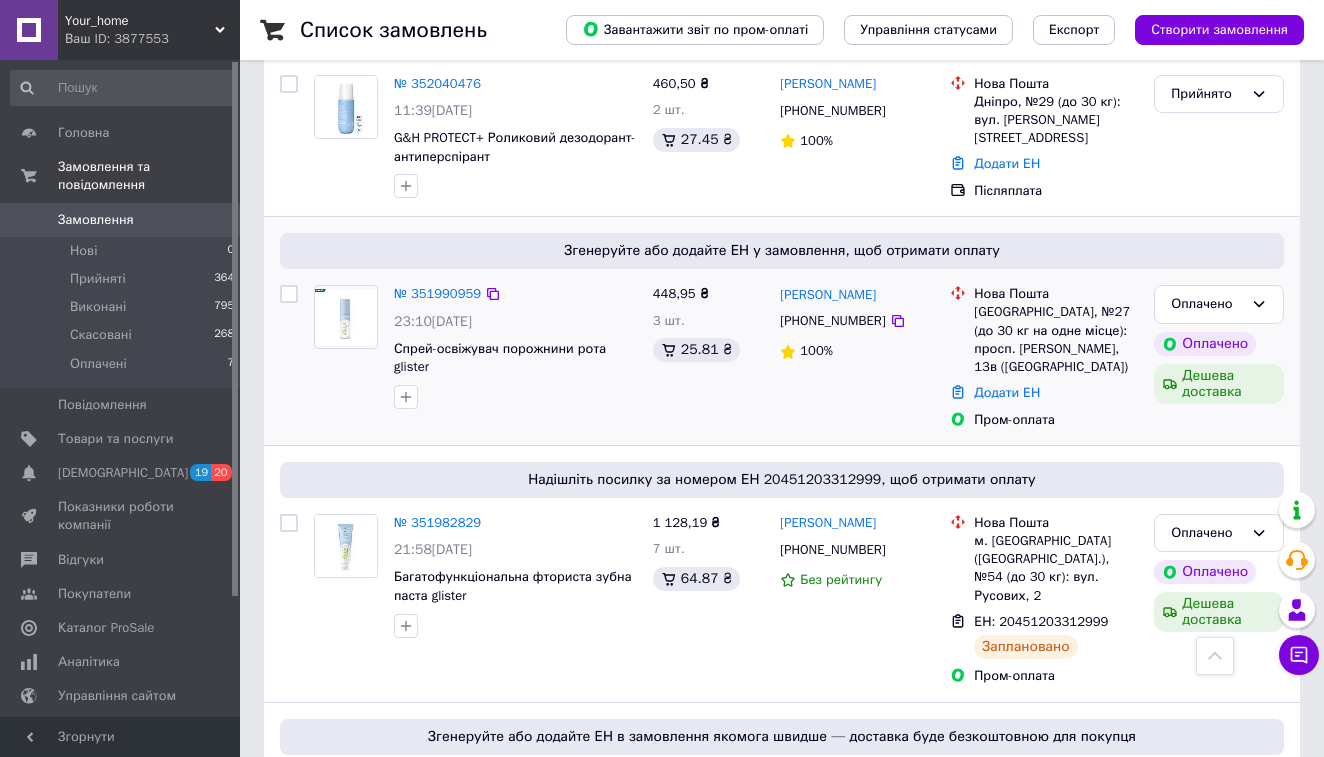 scroll, scrollTop: 571, scrollLeft: 0, axis: vertical 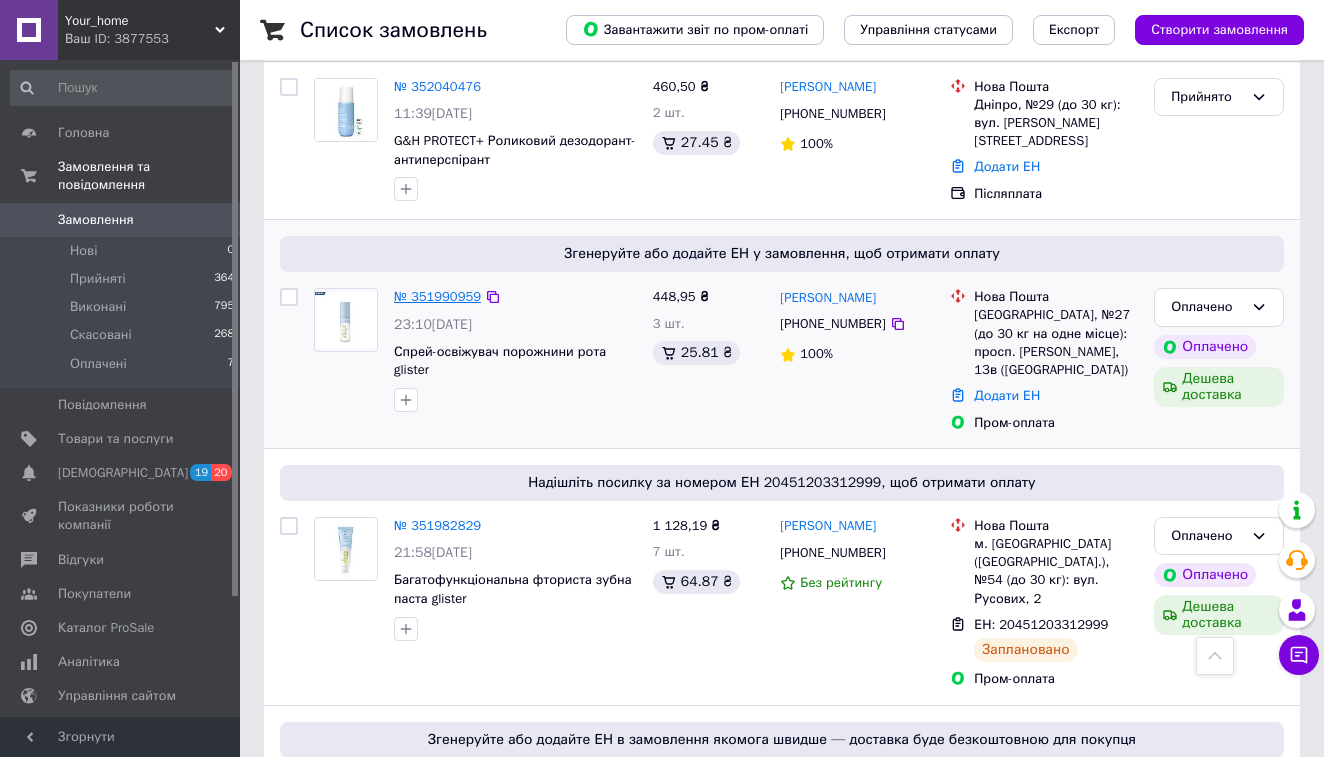 click on "№ 351990959" at bounding box center (437, 296) 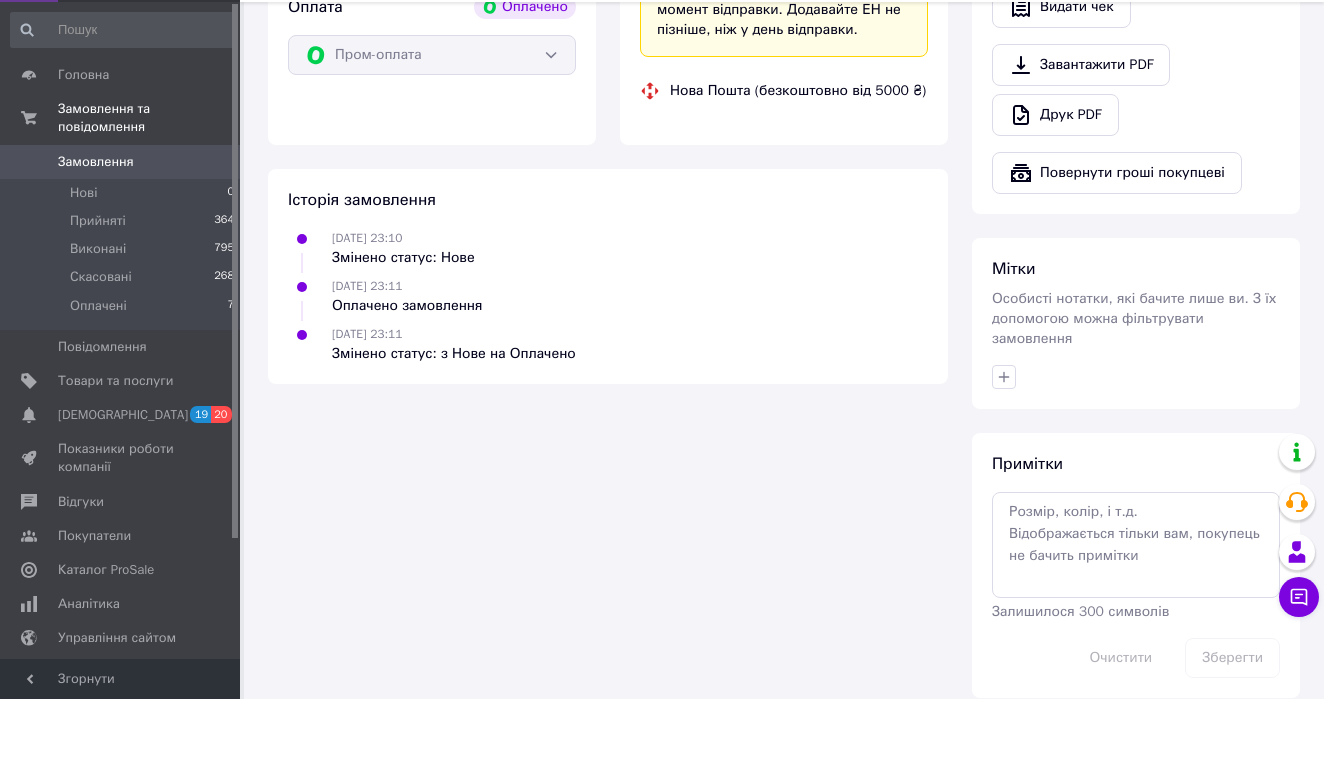 scroll, scrollTop: 1361, scrollLeft: 0, axis: vertical 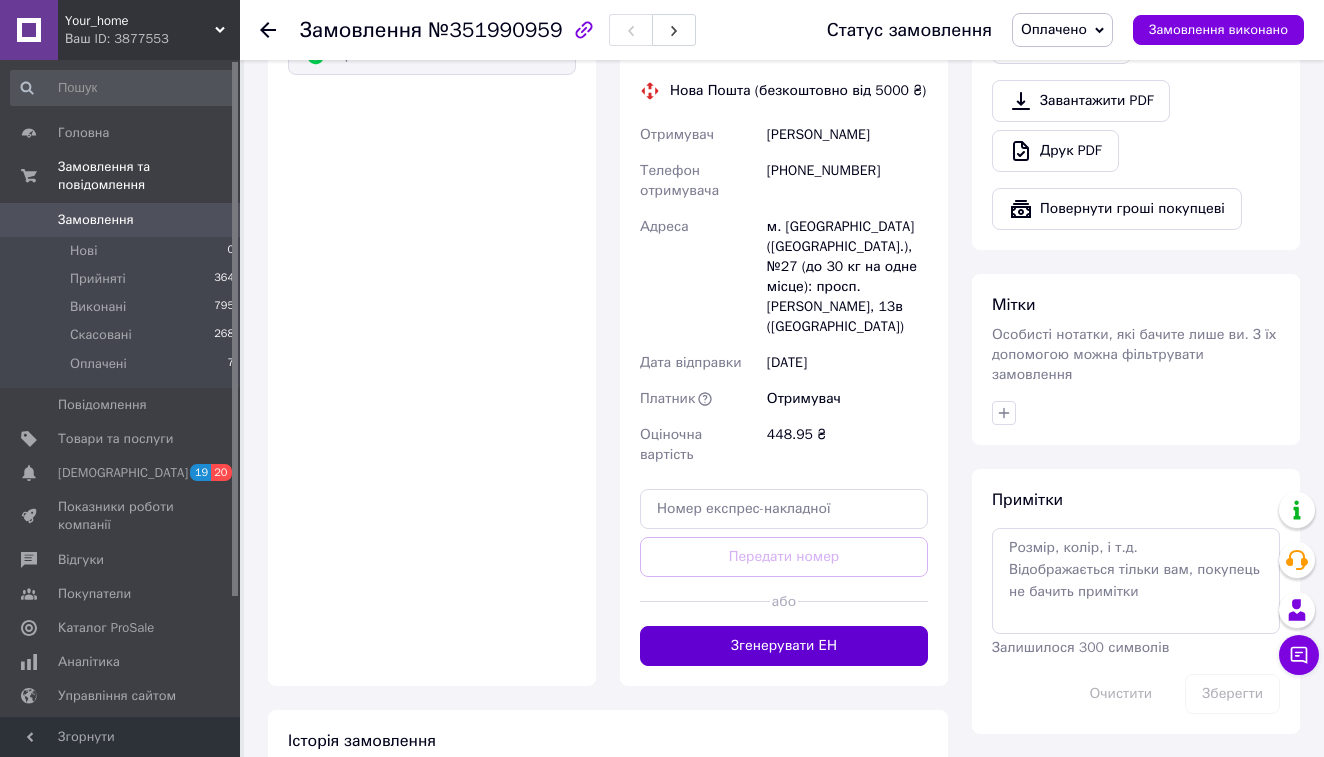 click on "Згенерувати ЕН" at bounding box center [784, 646] 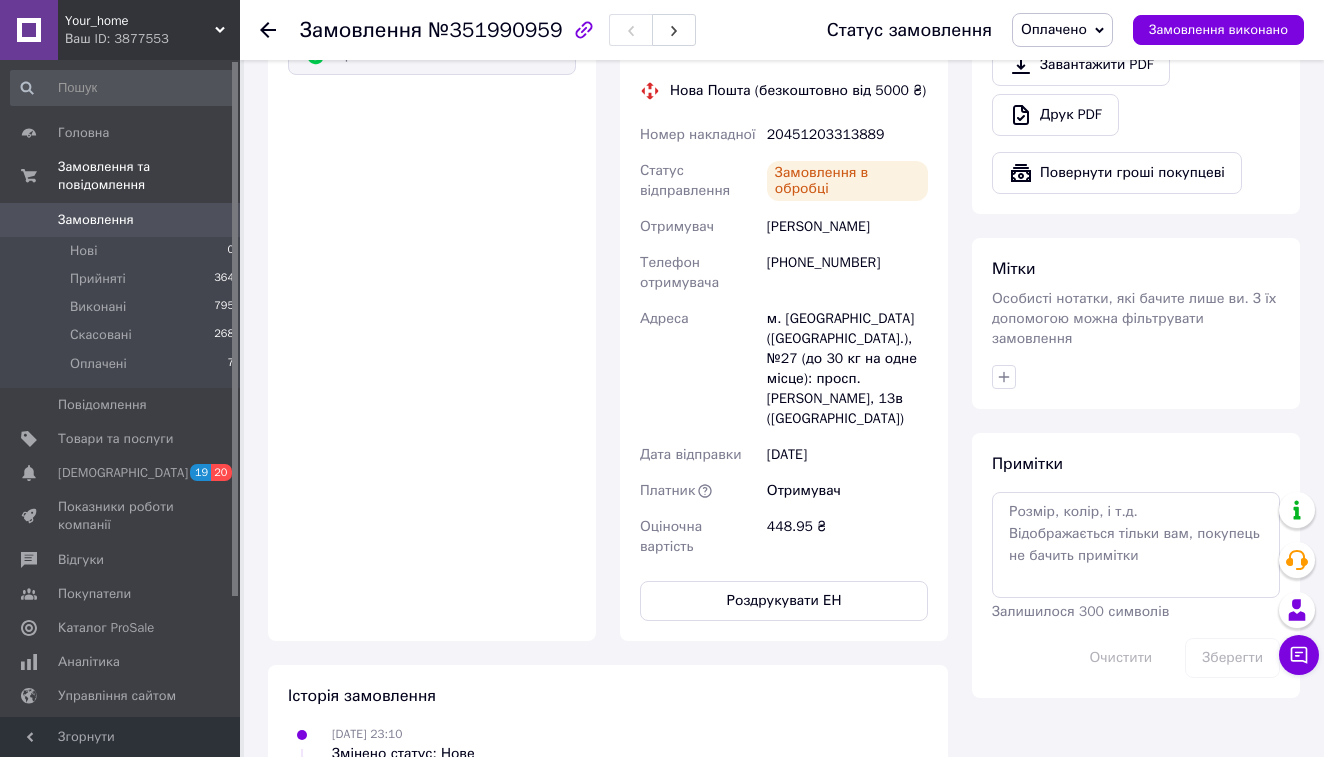 click 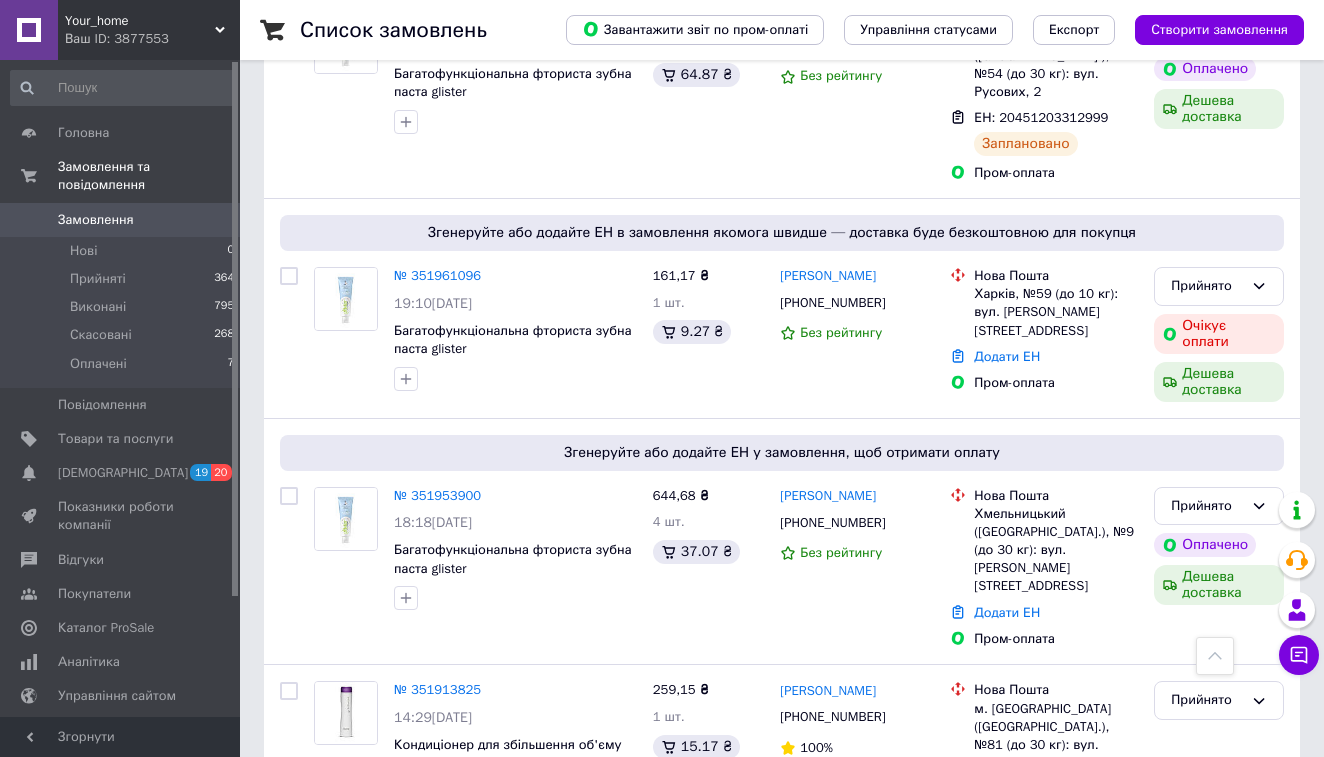 scroll, scrollTop: 1146, scrollLeft: 0, axis: vertical 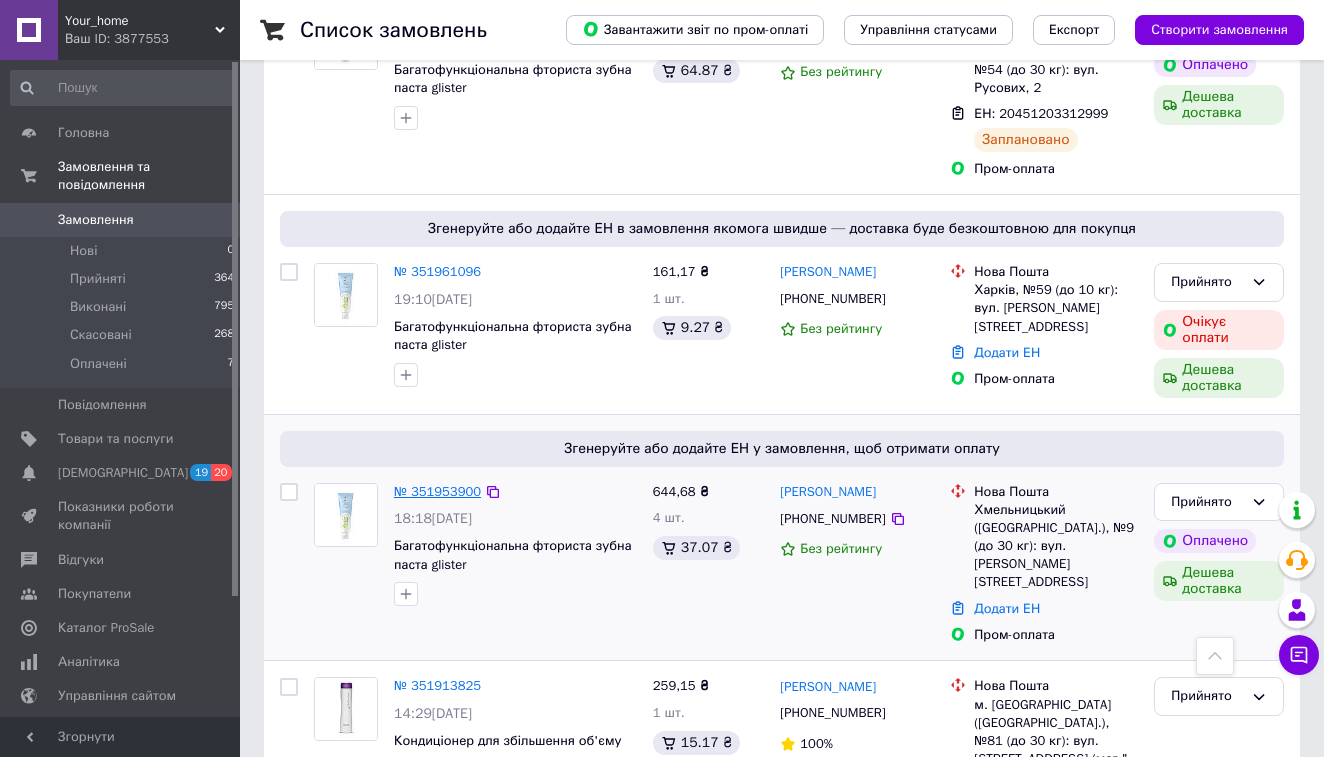 click on "№ 351953900" at bounding box center (437, 491) 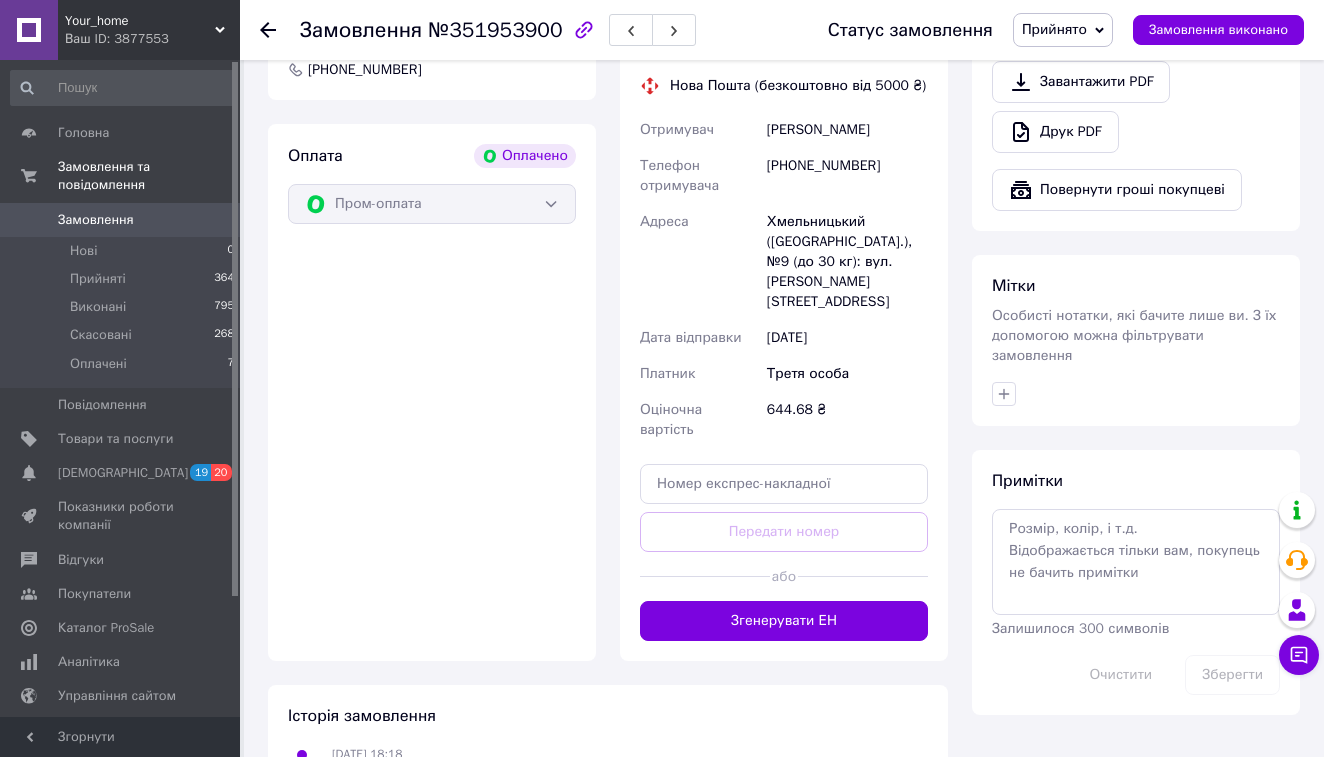 scroll, scrollTop: 1393, scrollLeft: 0, axis: vertical 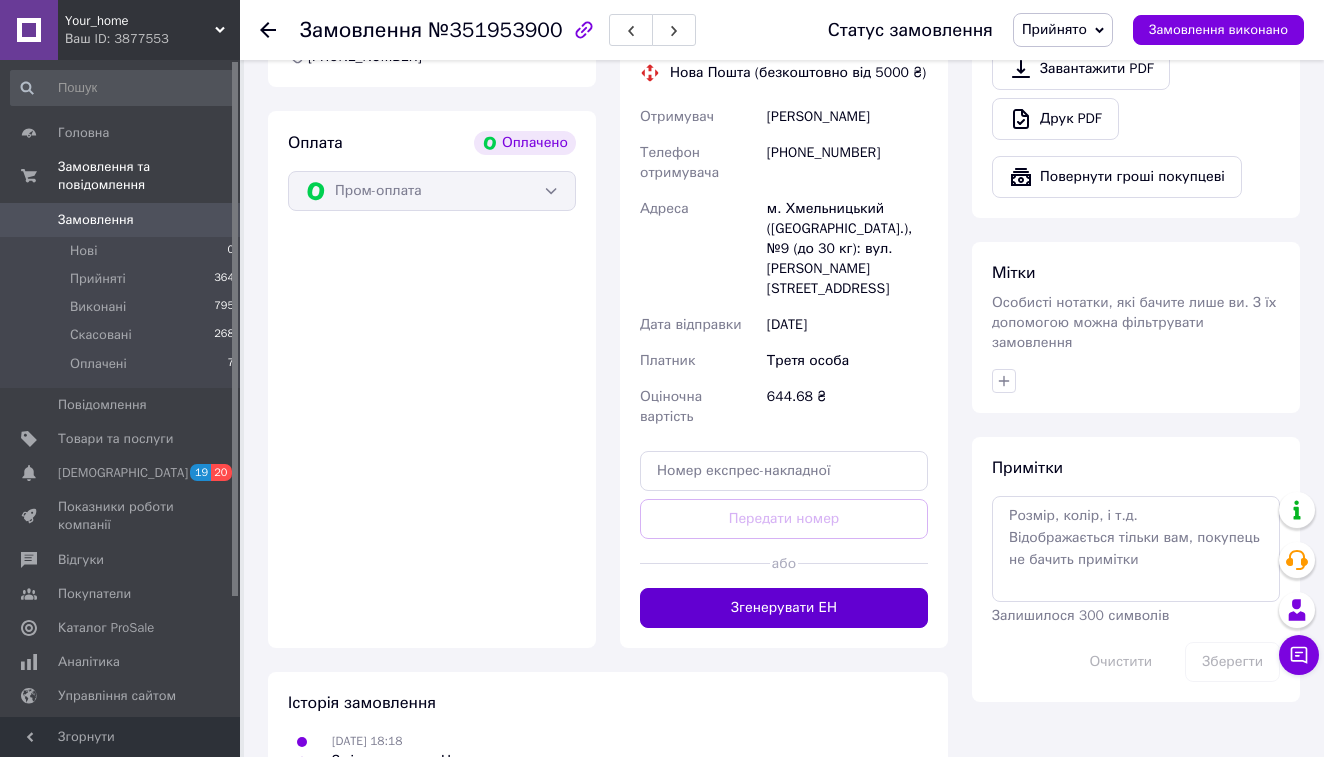 click on "Згенерувати ЕН" at bounding box center [784, 608] 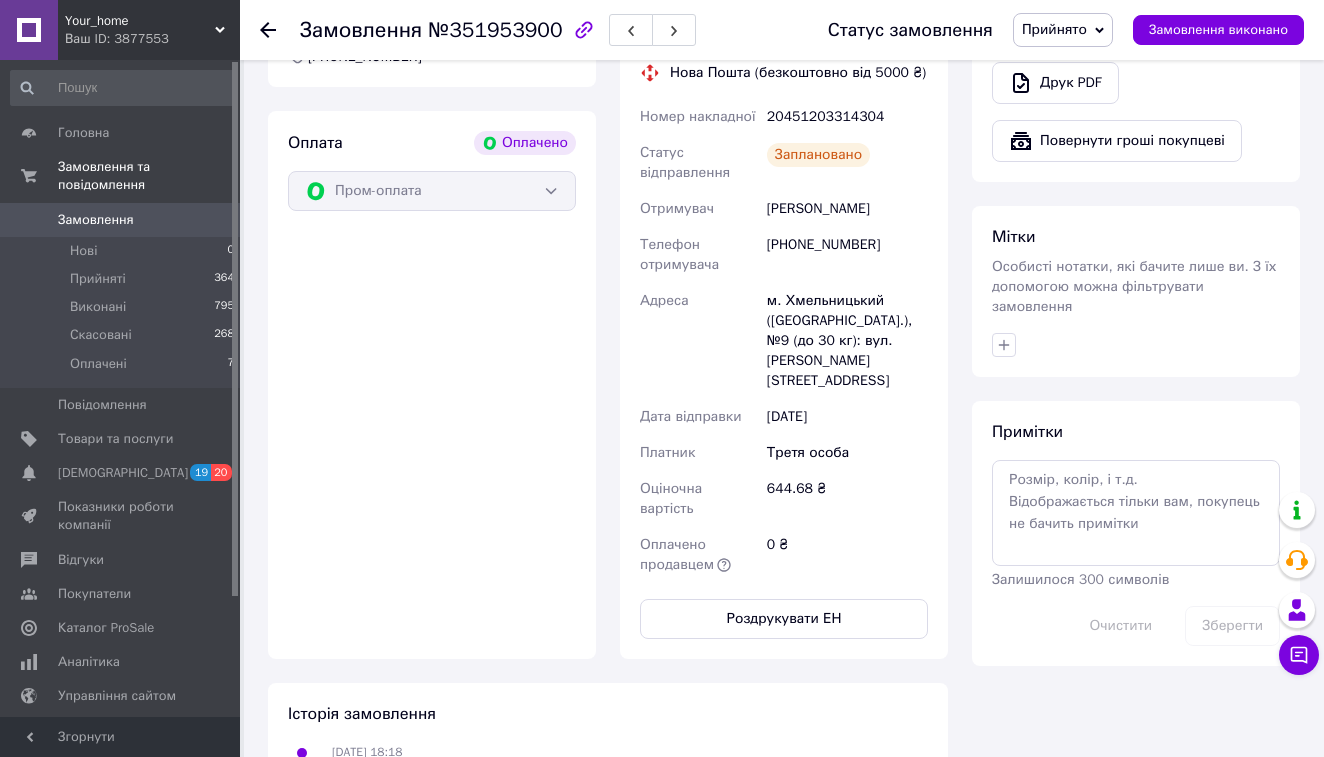 click 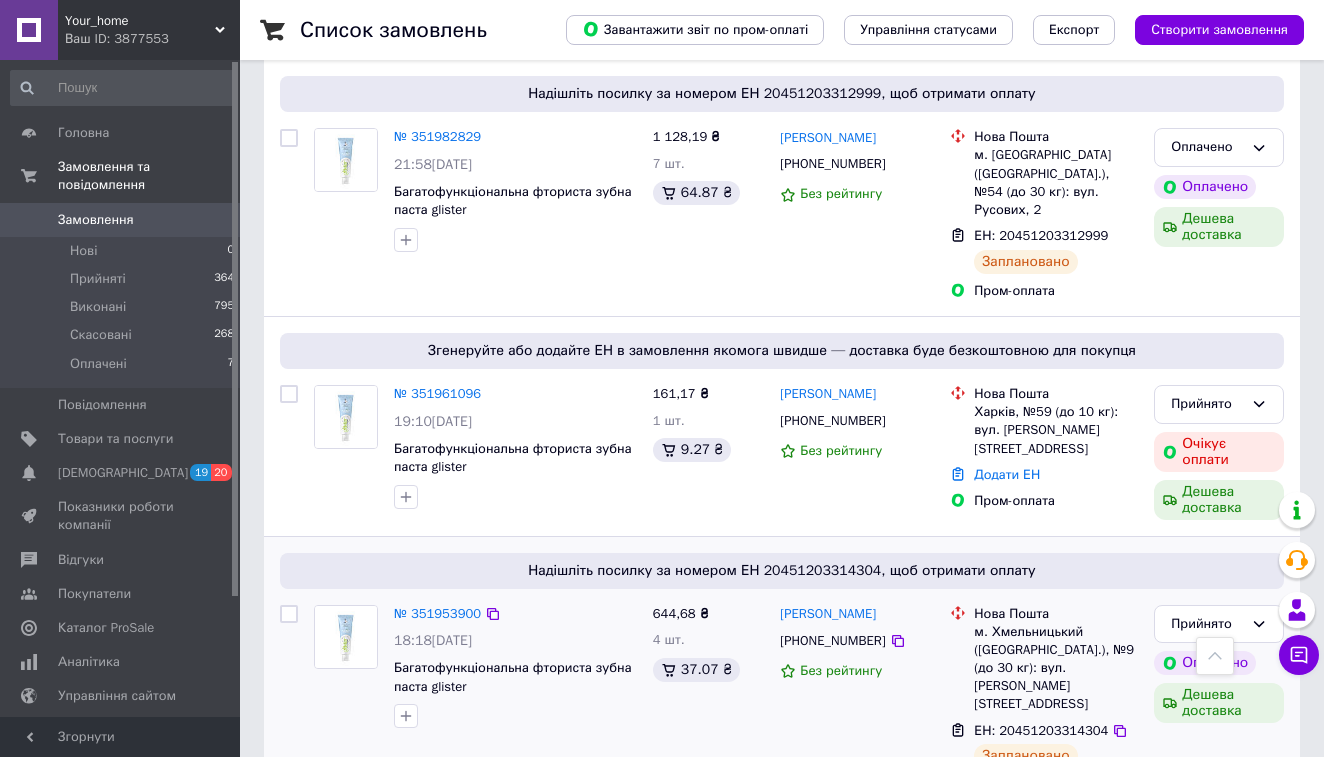 scroll, scrollTop: 1022, scrollLeft: 0, axis: vertical 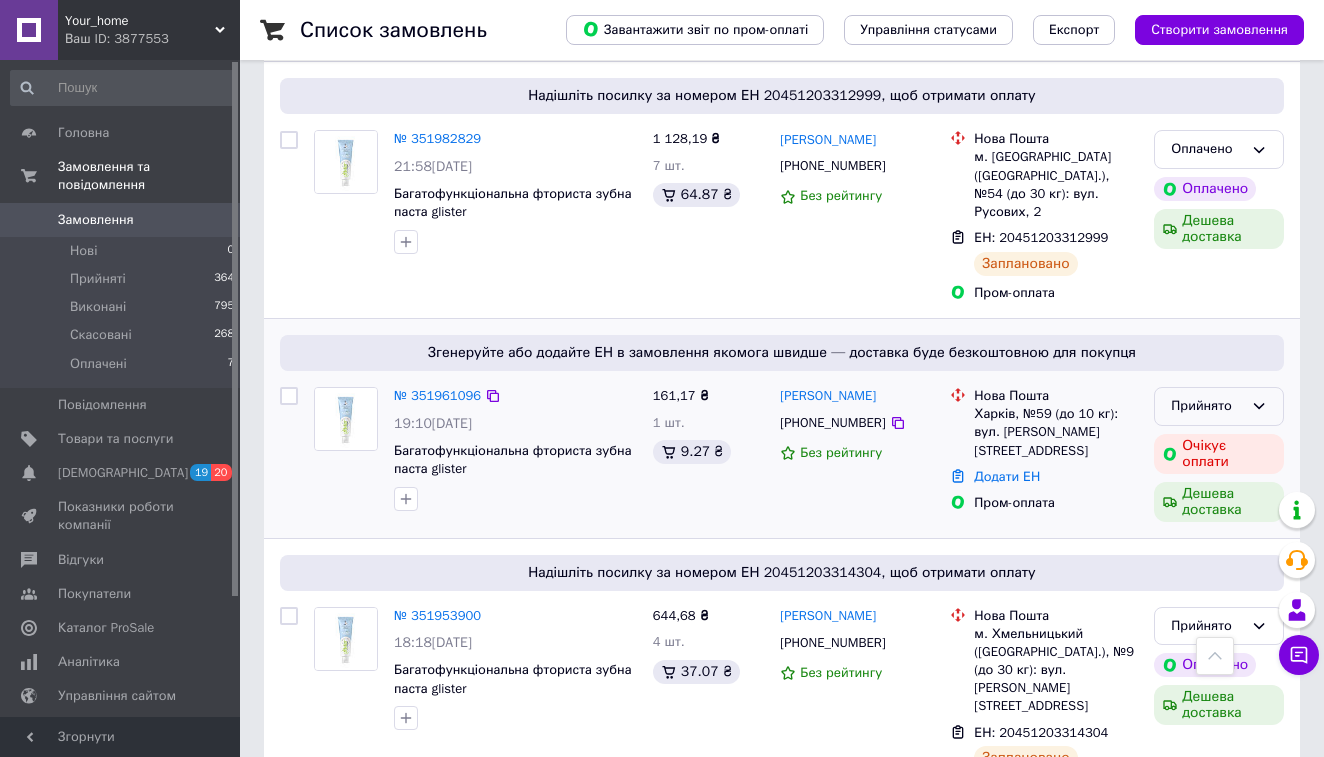click on "Прийнято" at bounding box center [1219, 406] 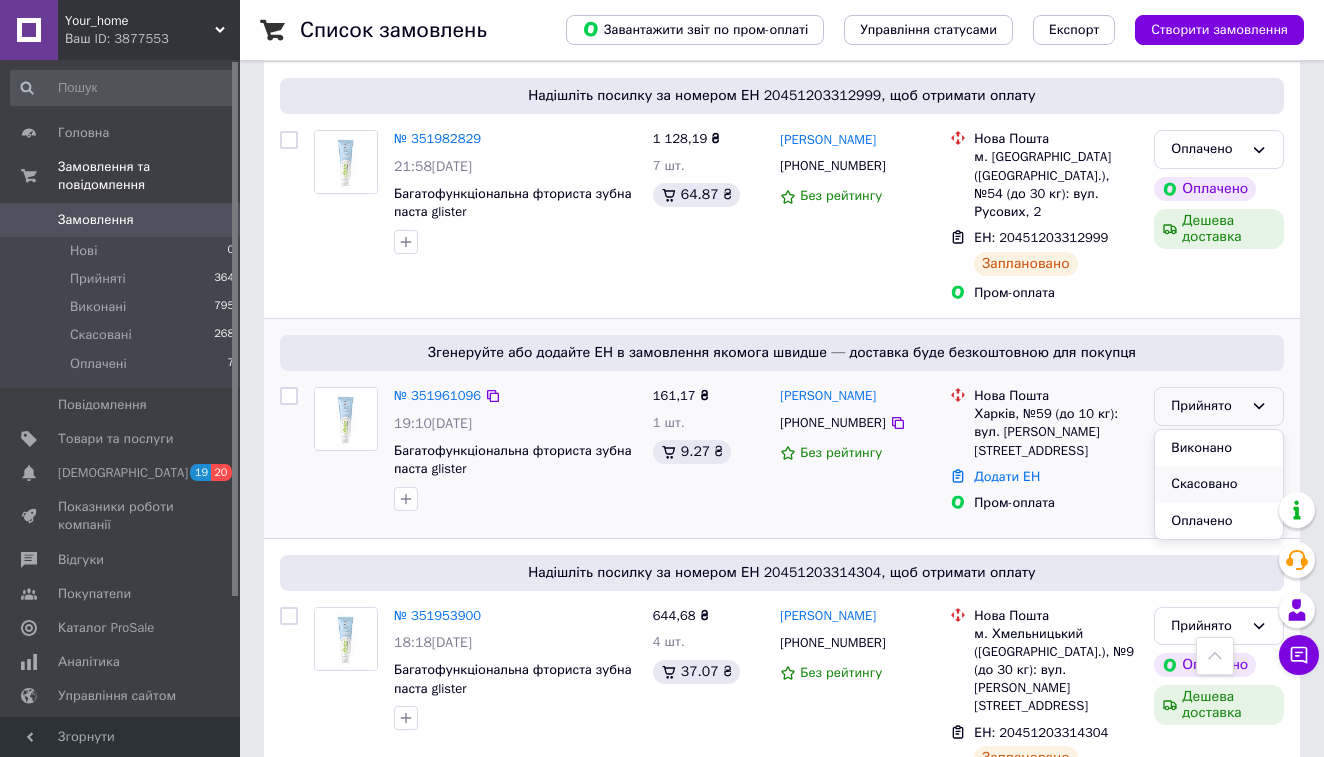 click on "Скасовано" at bounding box center (1219, 484) 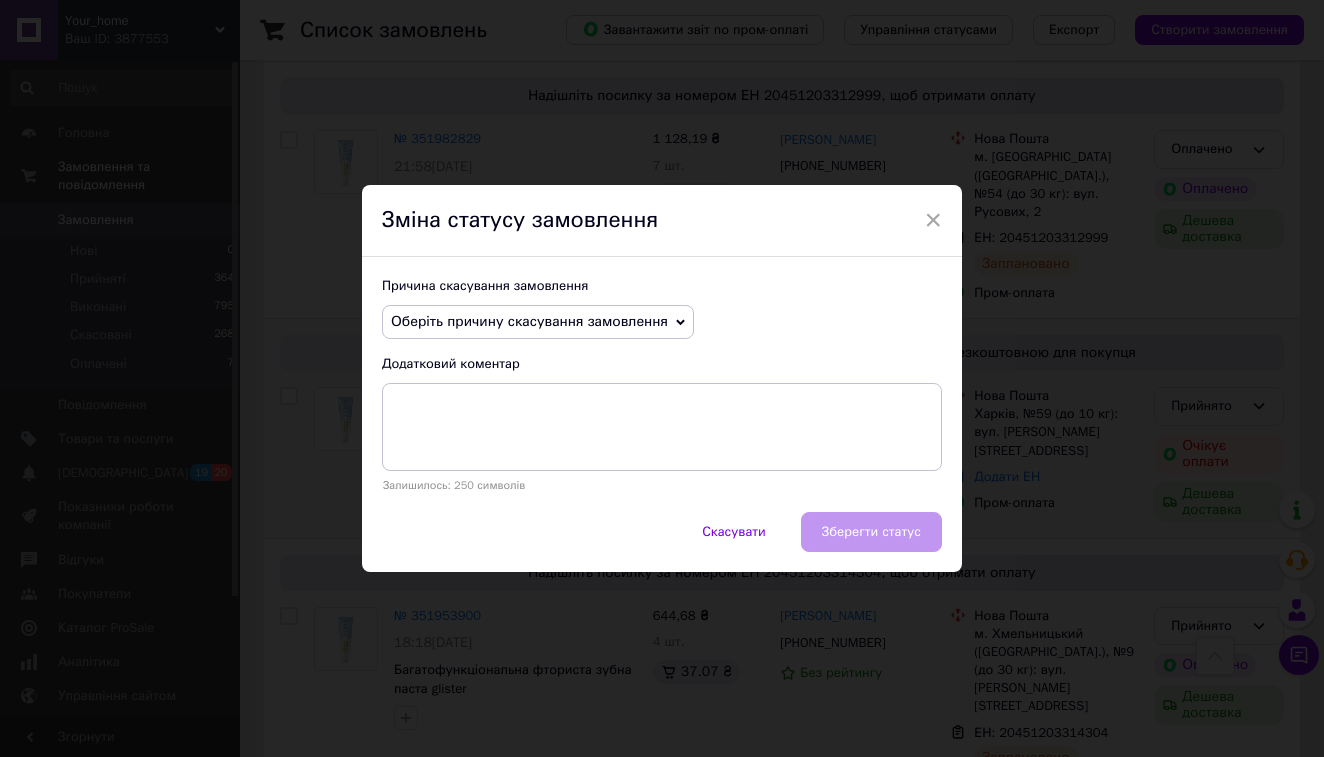click on "Оберіть причину скасування замовлення" at bounding box center (529, 321) 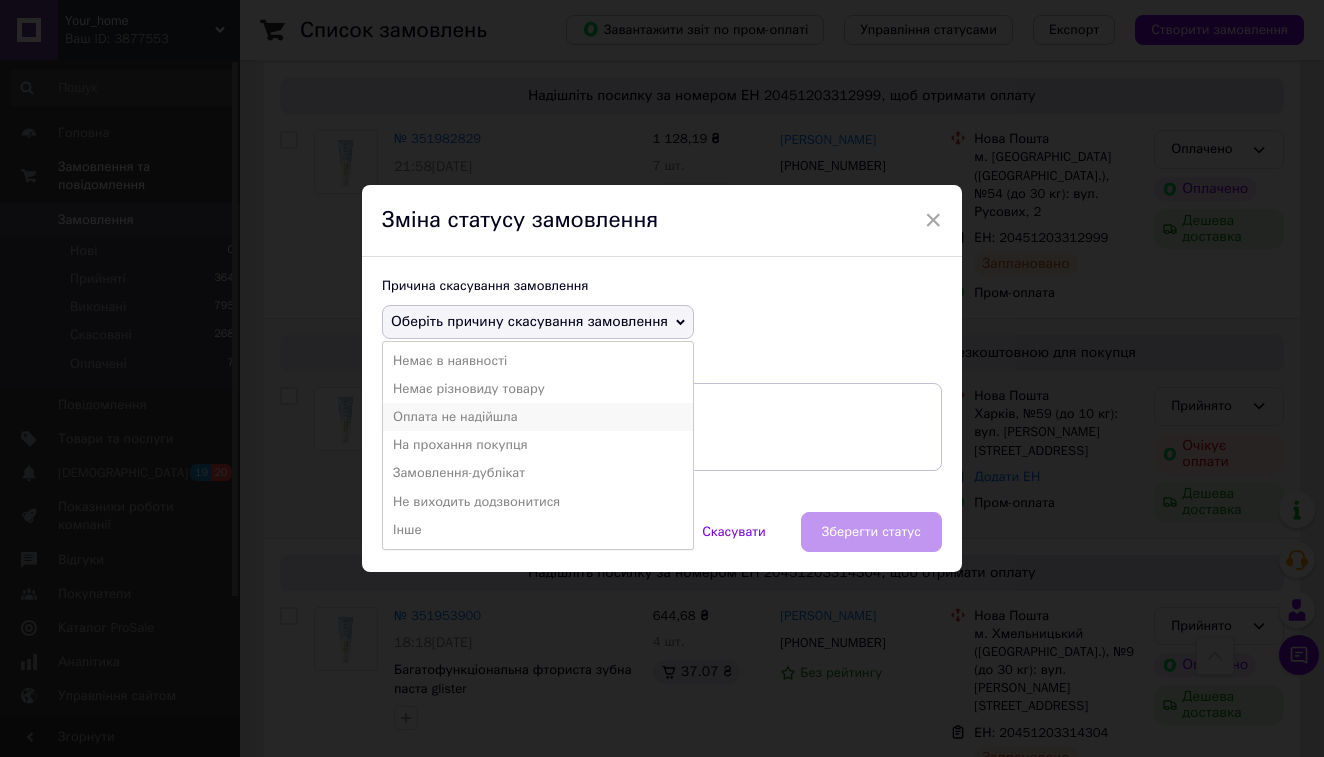 click on "Оплата не надійшла" at bounding box center (538, 417) 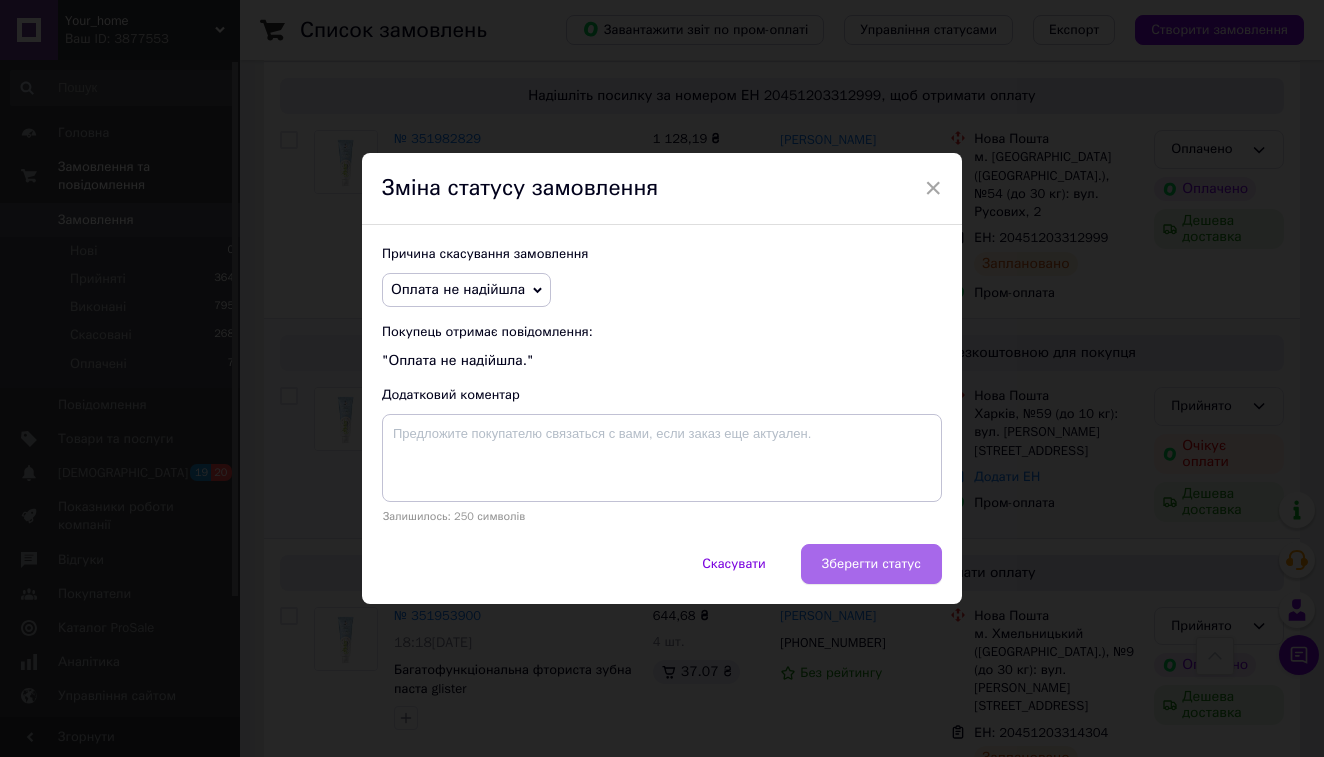 click on "Зберегти статус" at bounding box center [871, 564] 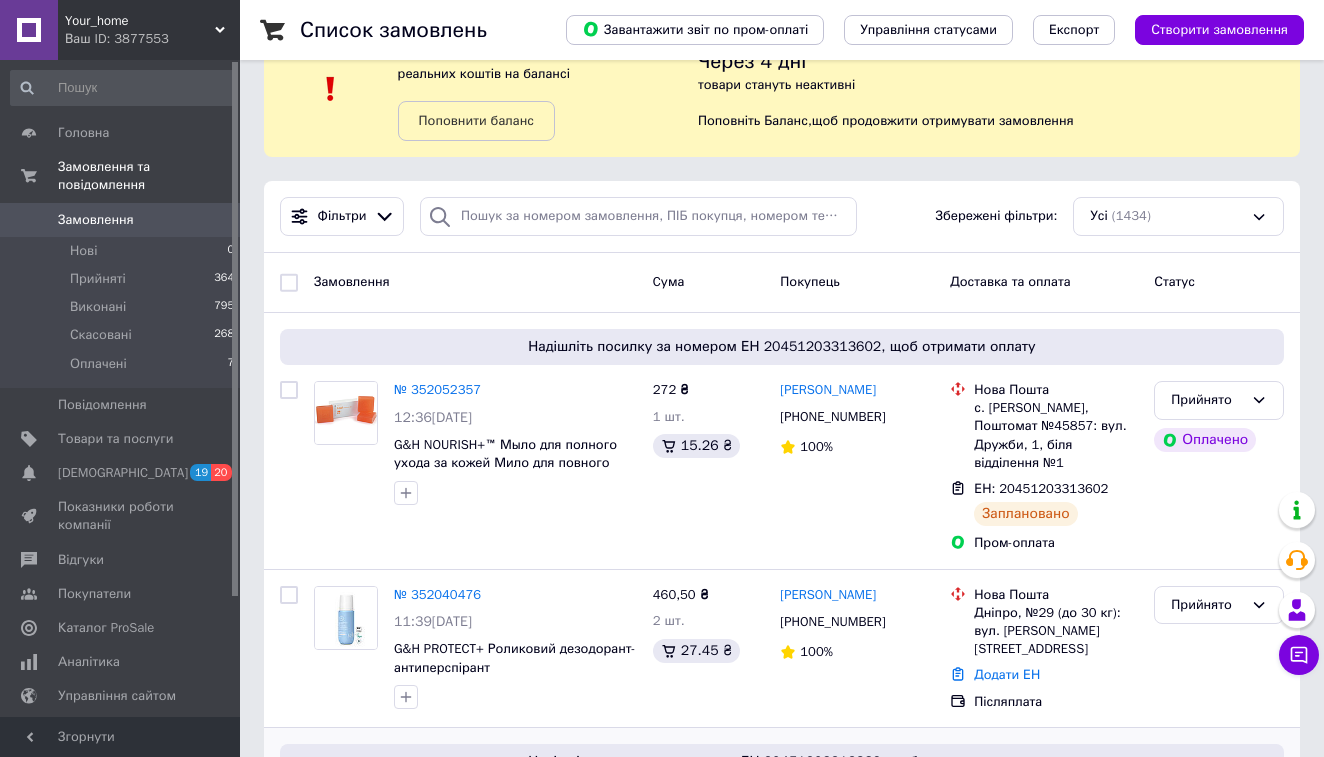 scroll, scrollTop: 62, scrollLeft: 0, axis: vertical 